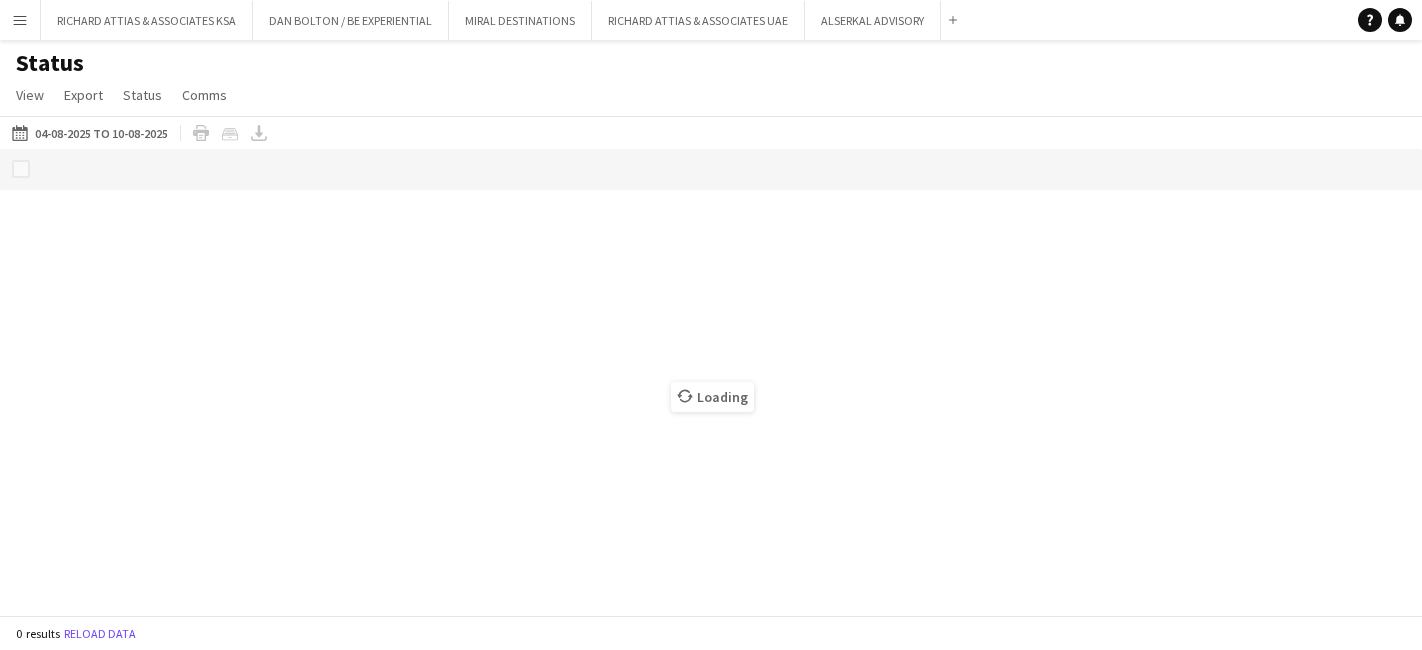 scroll, scrollTop: 0, scrollLeft: 0, axis: both 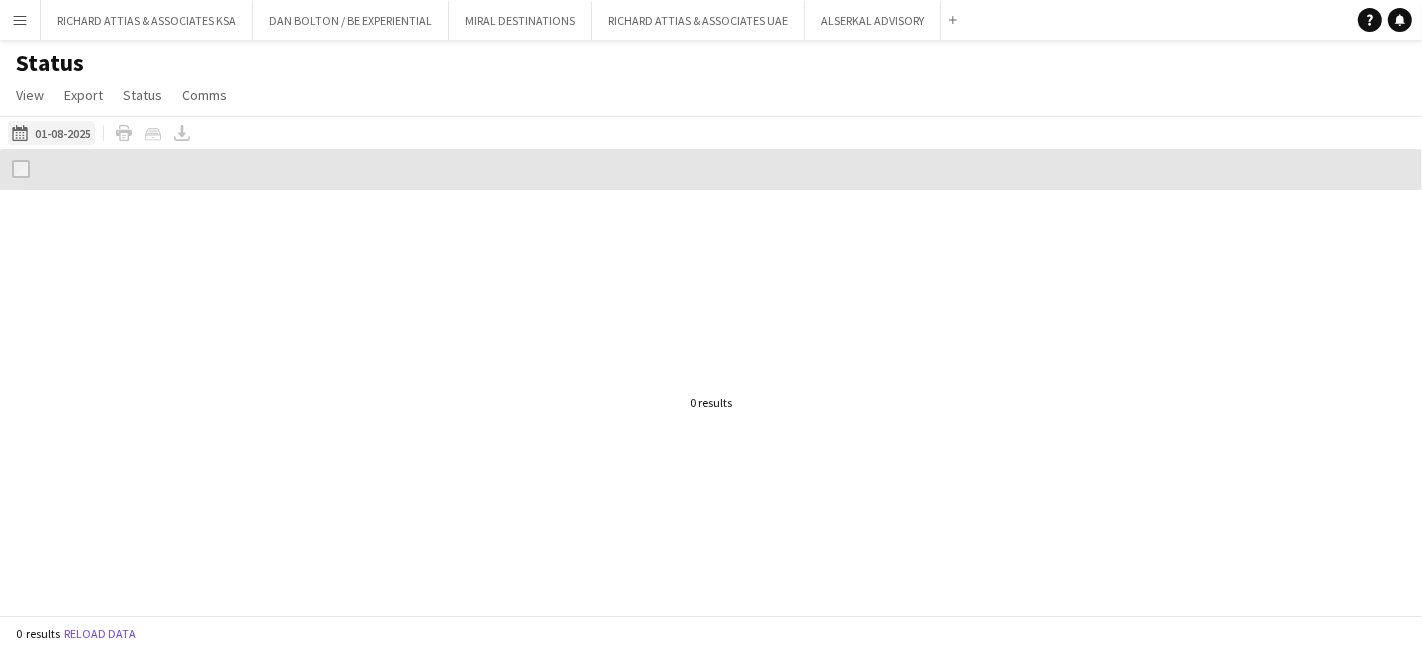 click on "[DATE] to [DATE]
[DATE]" 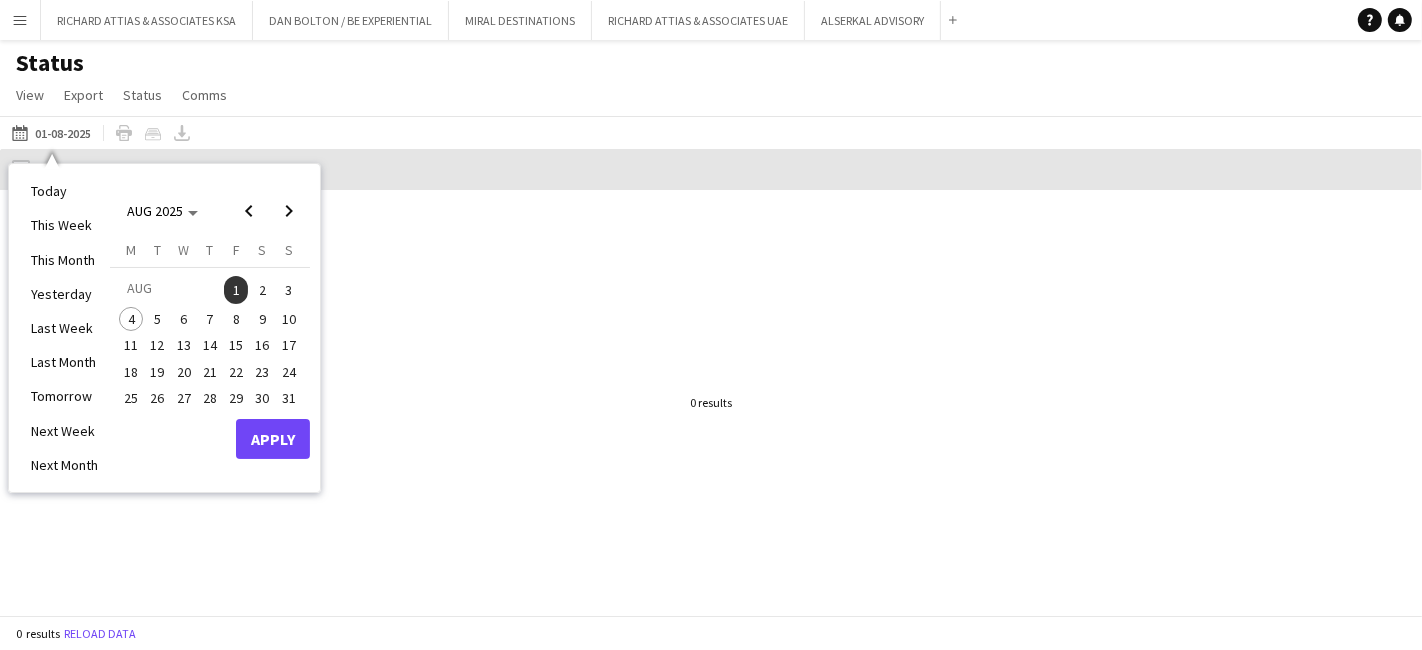 click on "4" at bounding box center [131, 319] 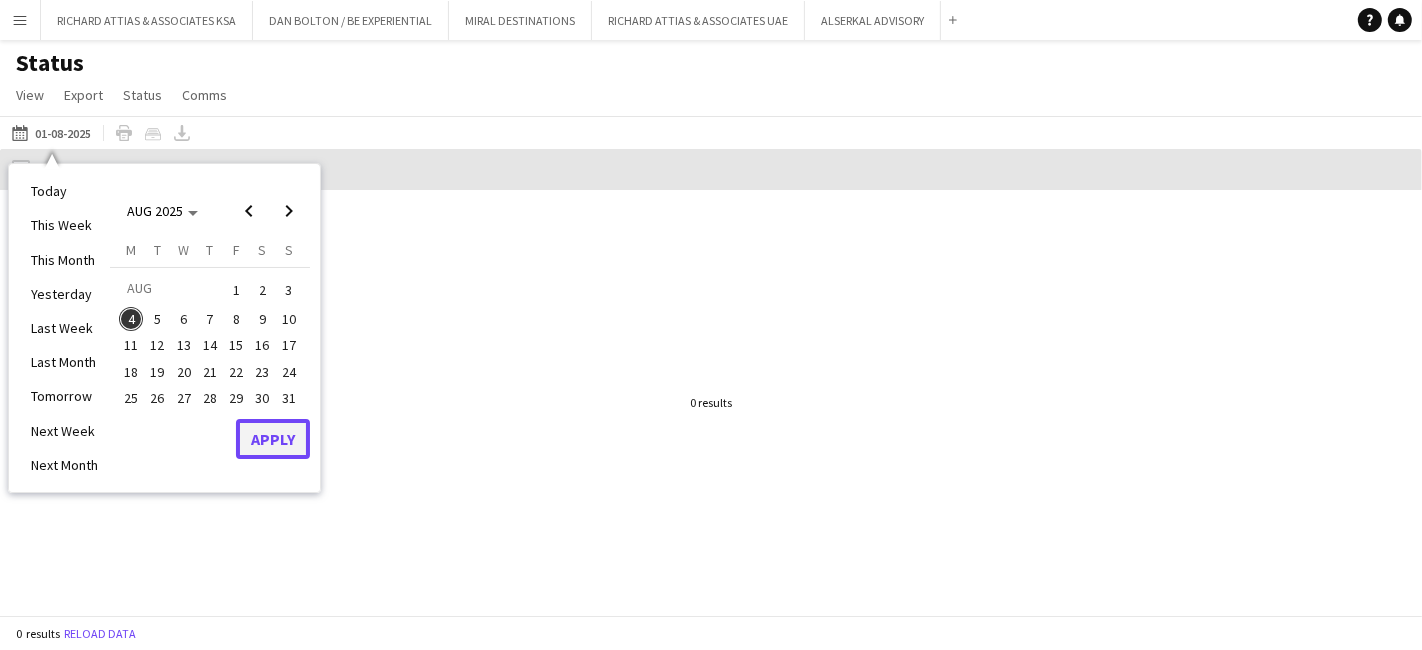 click on "Apply" at bounding box center [273, 439] 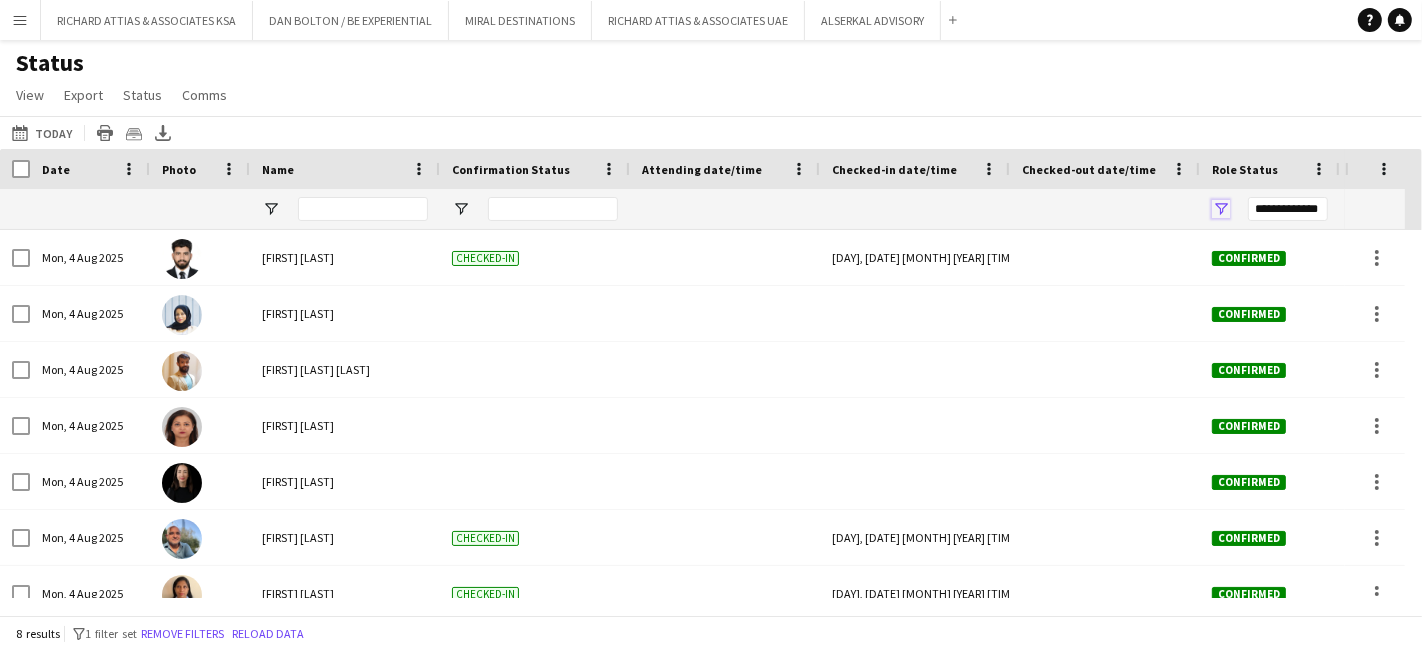 click at bounding box center [1221, 209] 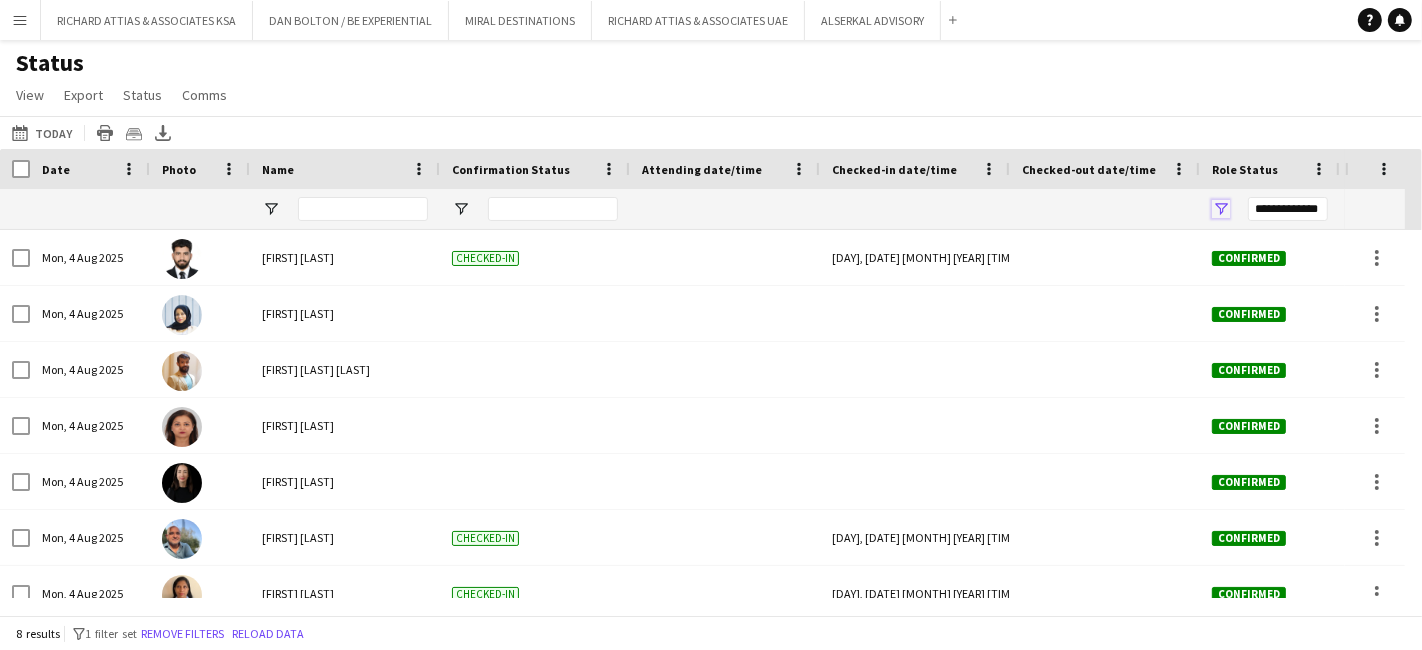 click at bounding box center [1221, 209] 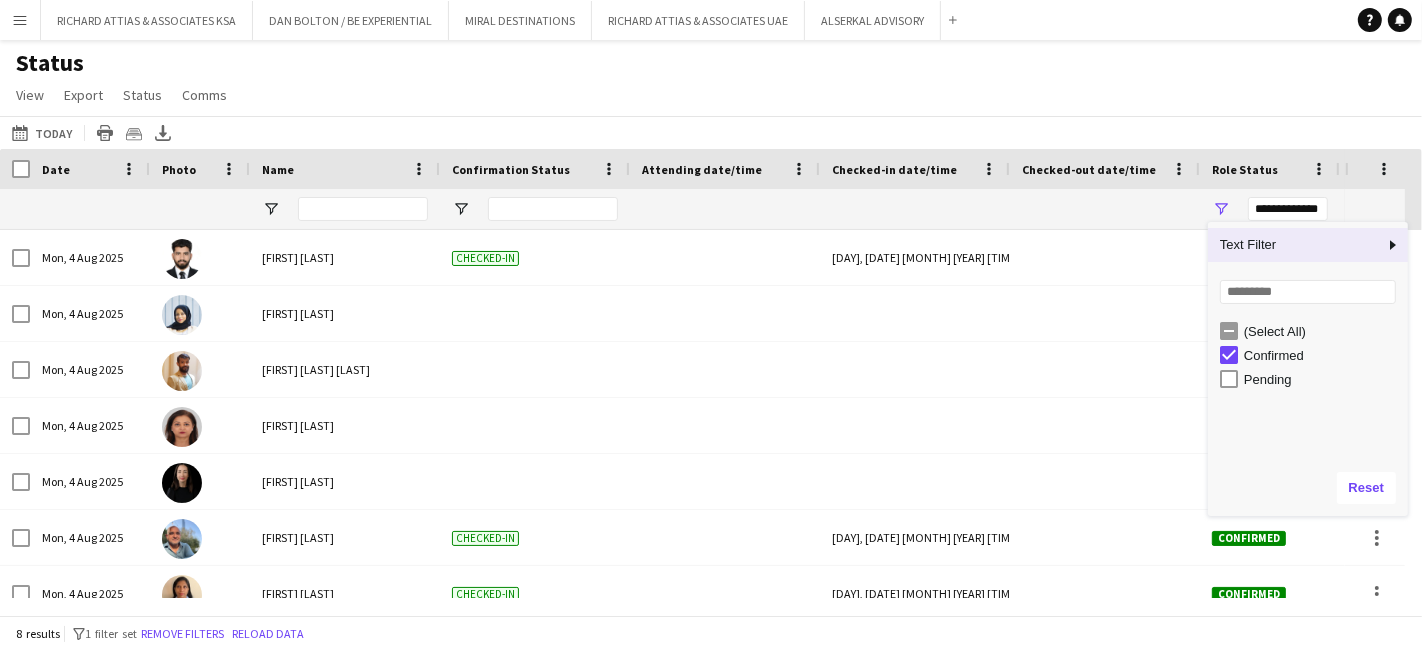 click on "Status   View   Views  Default view New view Update view Delete view Edit name Customise view Customise filters Reset Filters Reset View Reset All  Export  Export as XLSX Export as CSV Export as PDF Crew files as ZIP  Status  Confirm attendance Check-in Check-out Clear confirm attendance Clear check-in Clear check-out  Comms  Send notification Chat" 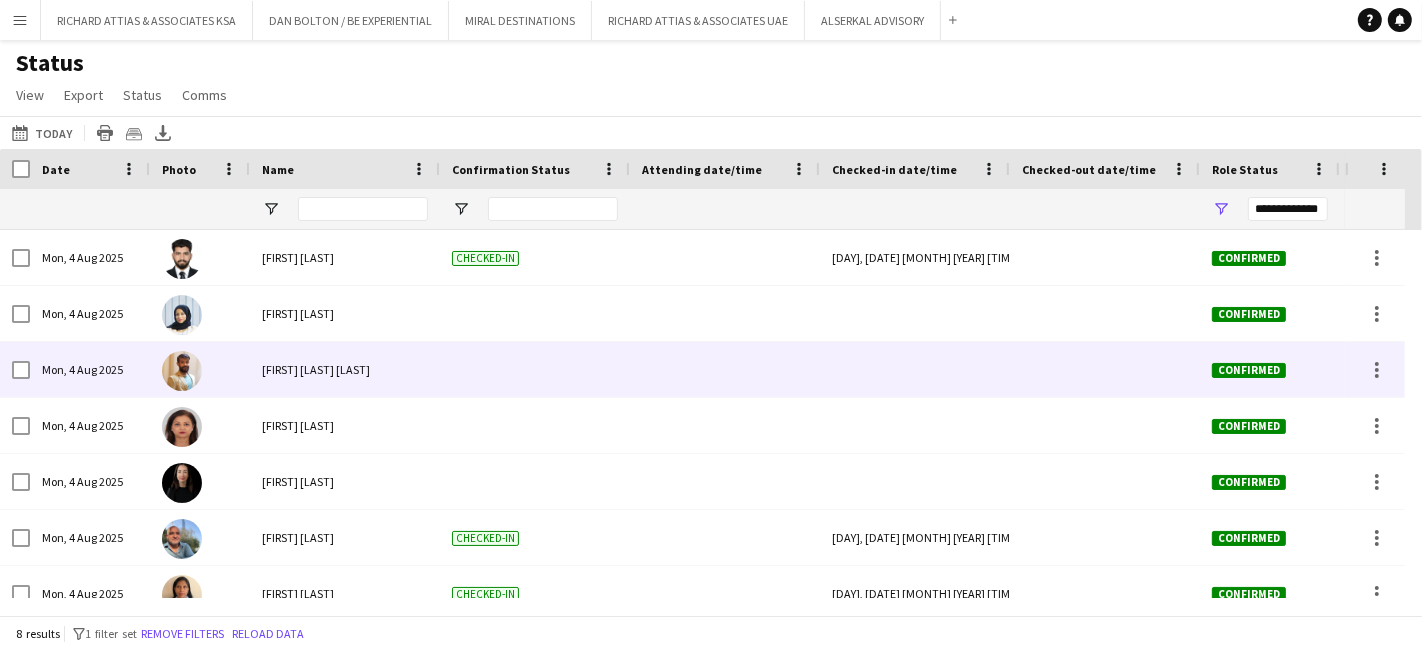 scroll, scrollTop: 79, scrollLeft: 0, axis: vertical 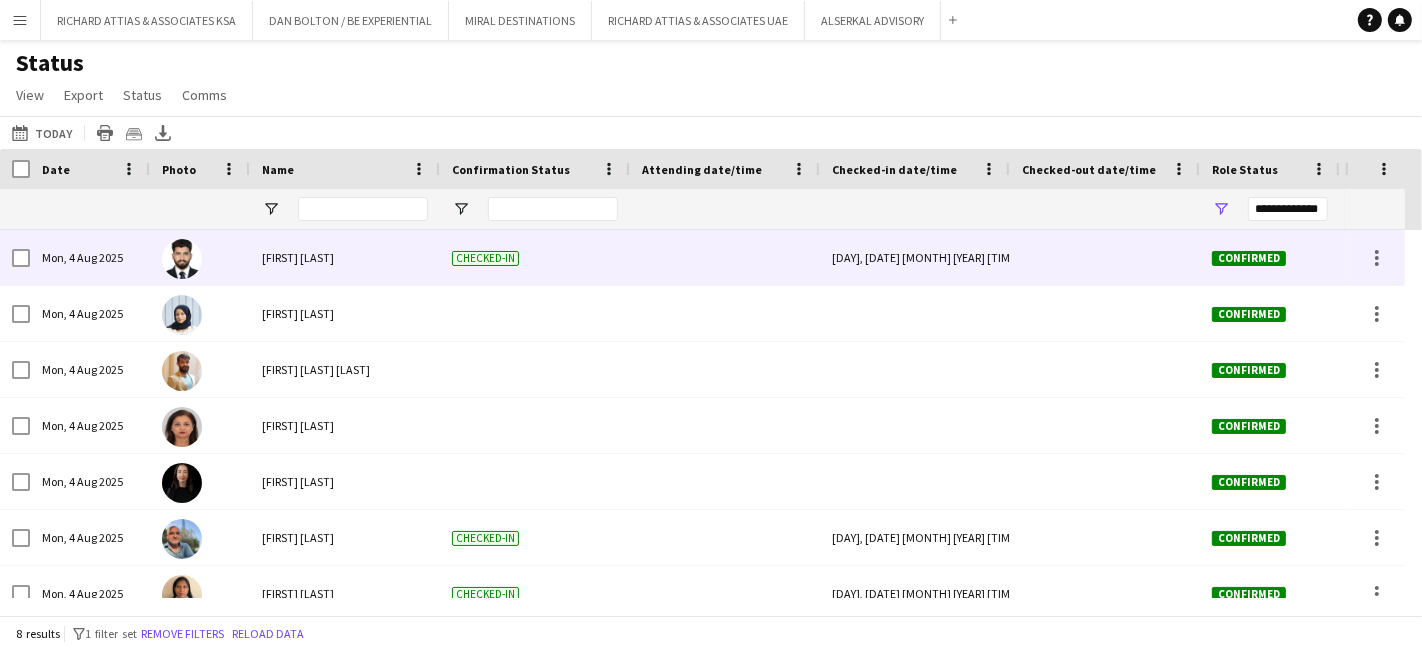 click on "[DAY], [DATE] [MONTH] [YEAR] [TIME]" at bounding box center [915, 257] 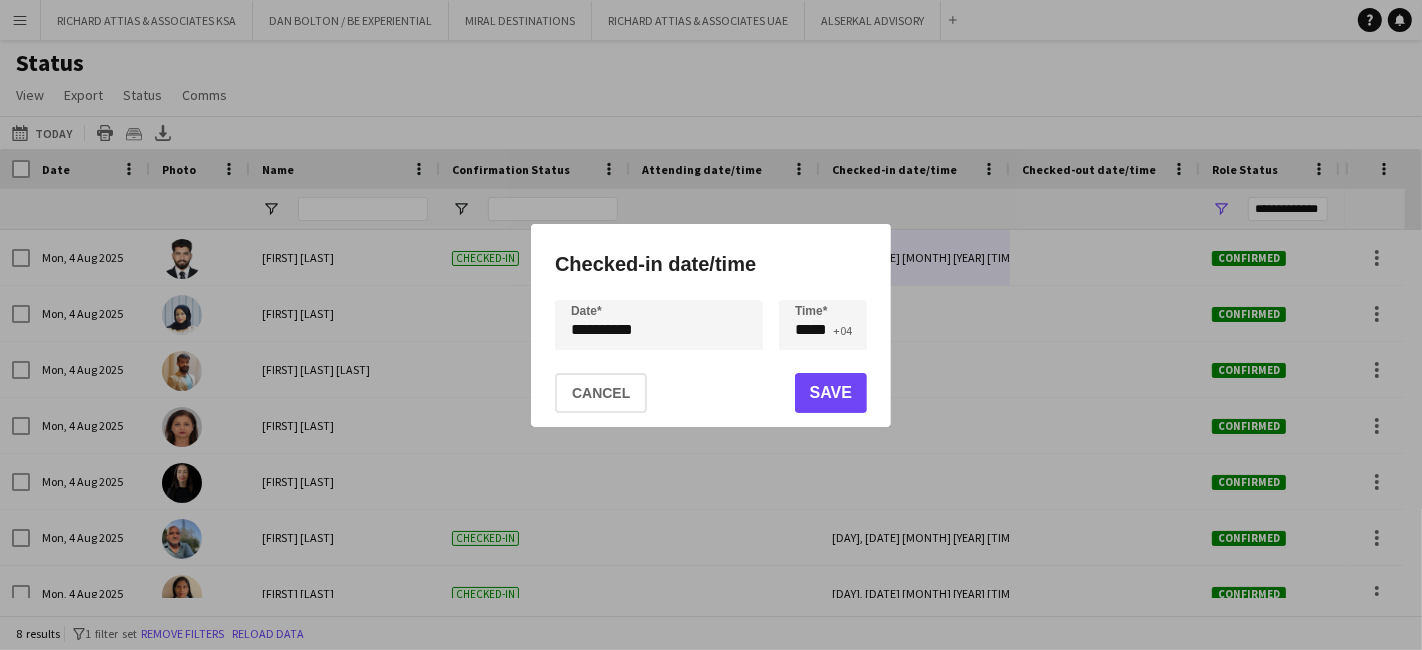 click at bounding box center [711, 325] 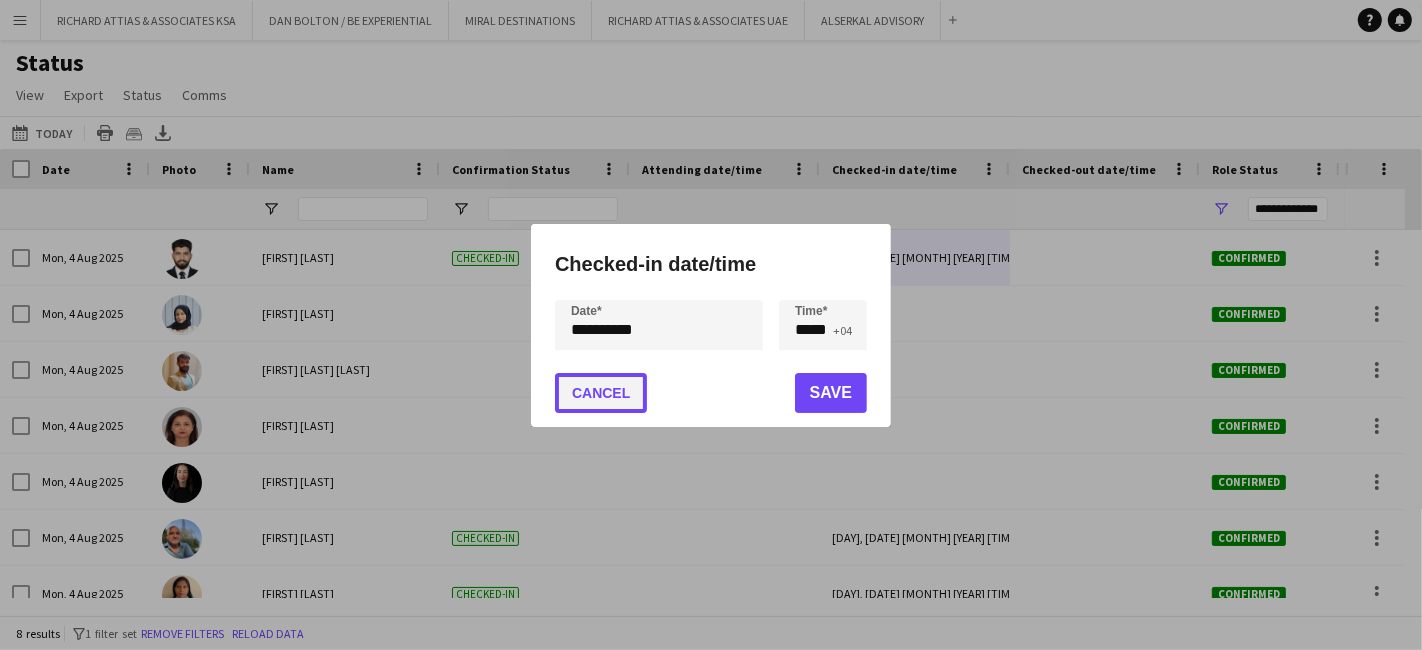click on "Cancel" 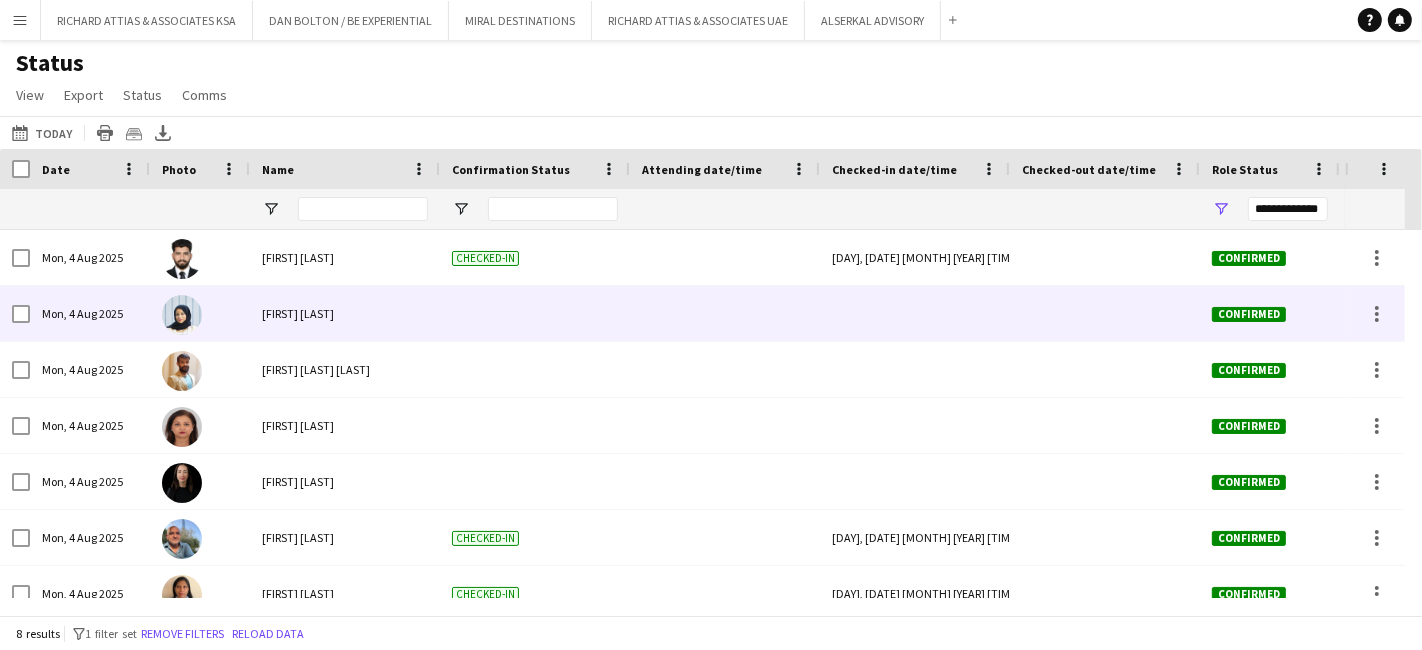 click at bounding box center [535, 313] 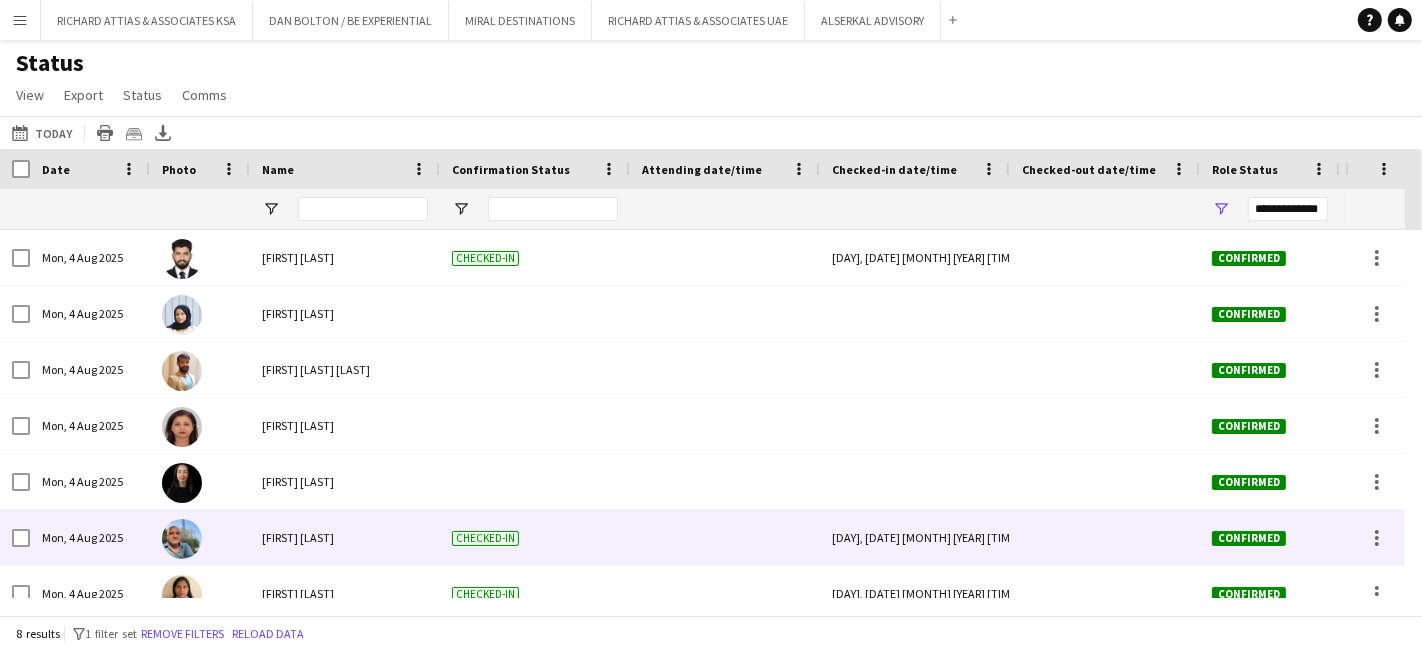scroll, scrollTop: 57, scrollLeft: 0, axis: vertical 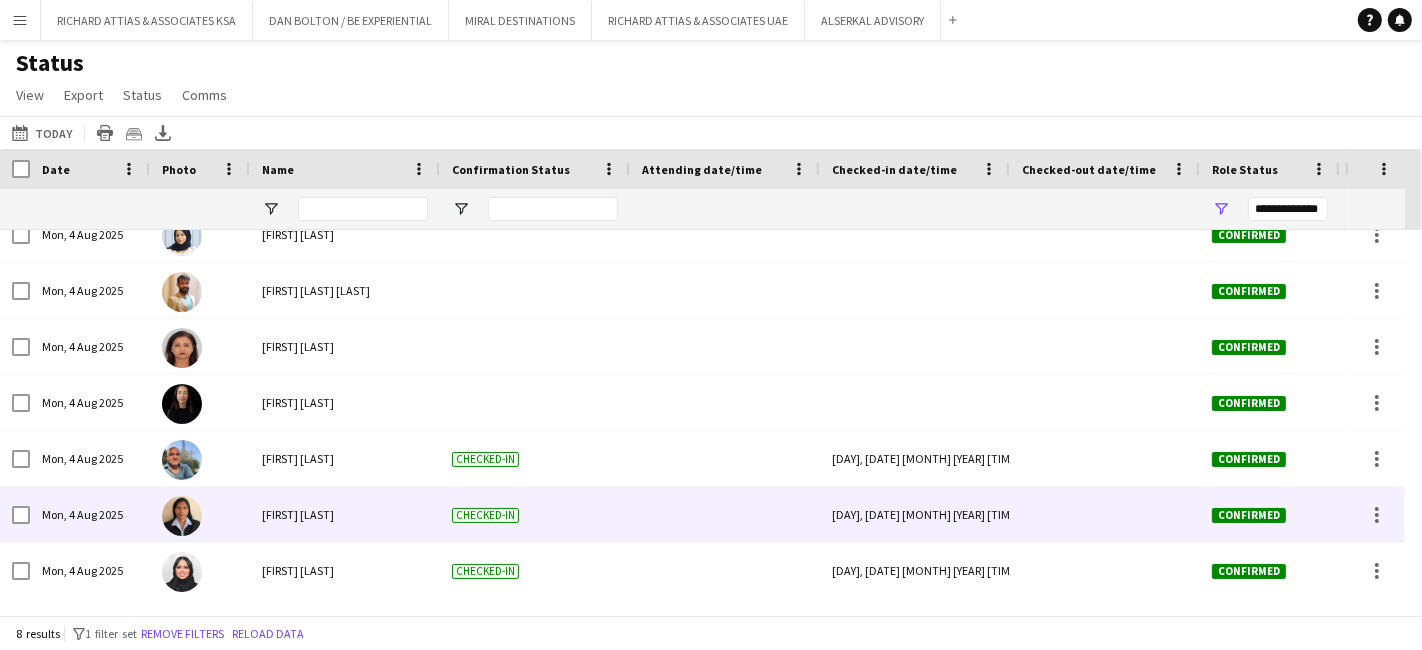 click on "Checked-in" at bounding box center (535, 514) 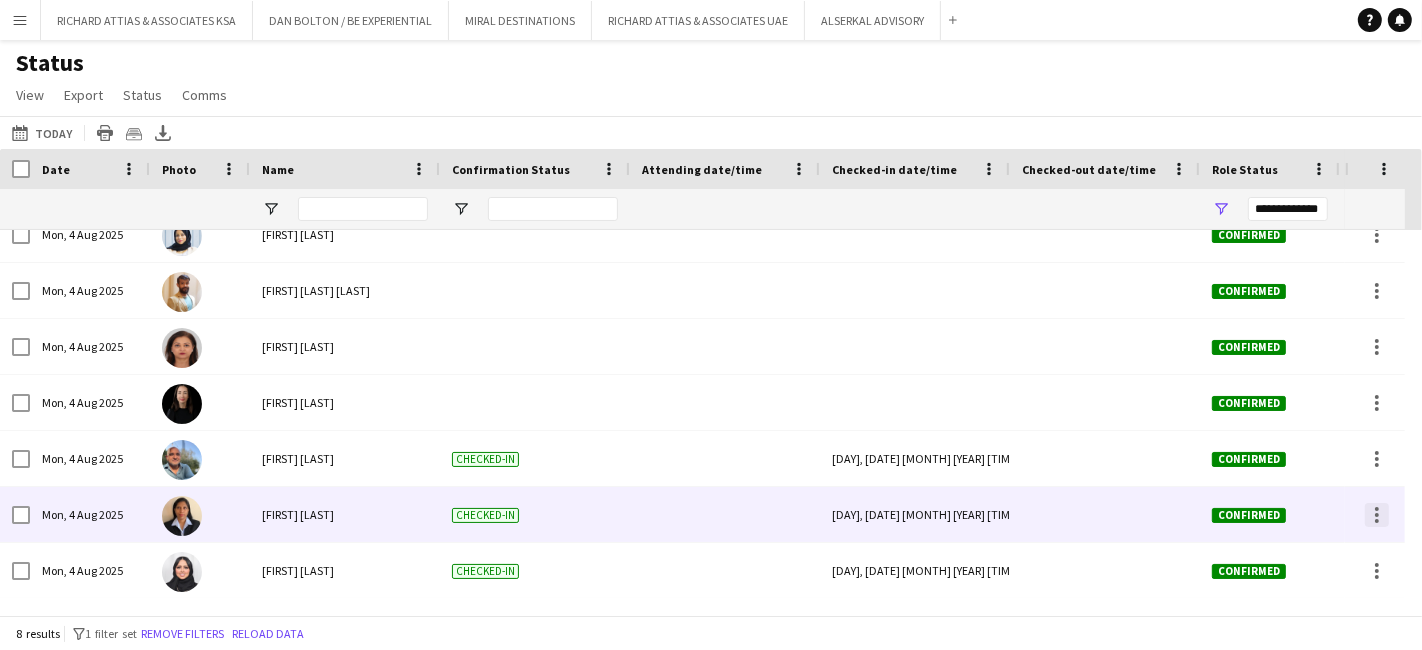 click at bounding box center [1377, 515] 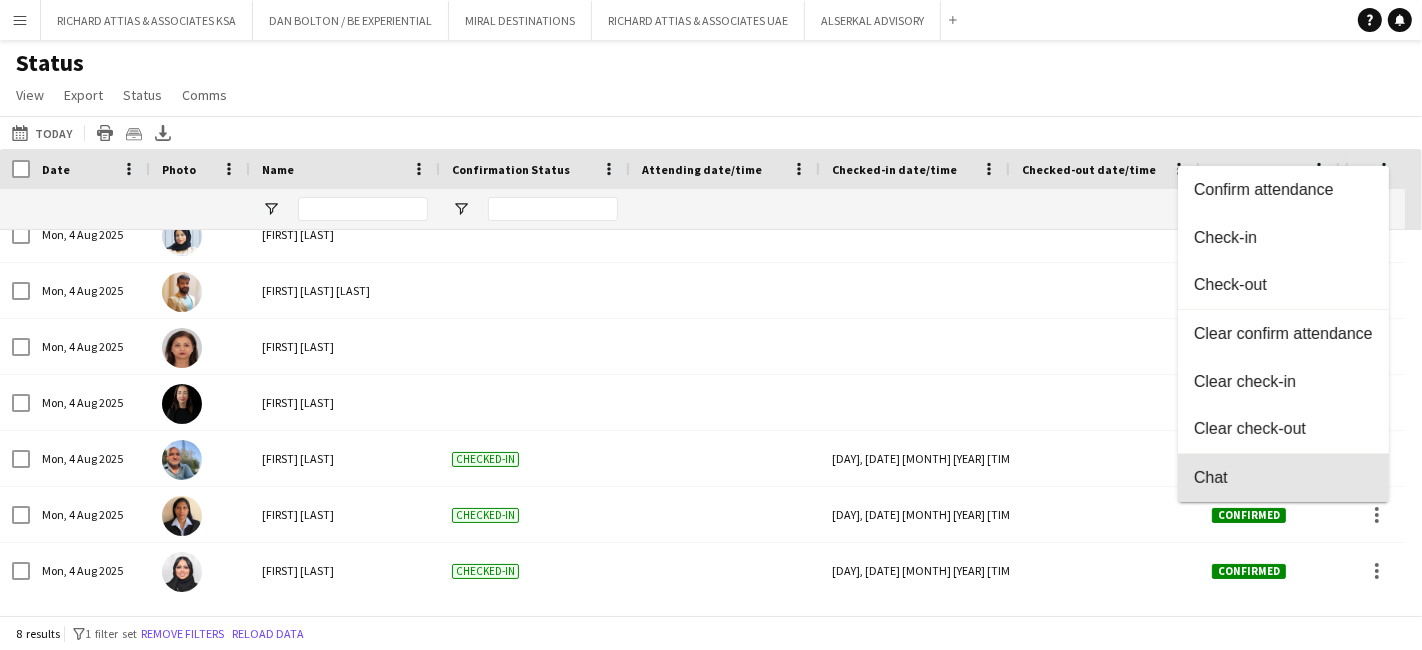 click on "Chat" at bounding box center [1283, 478] 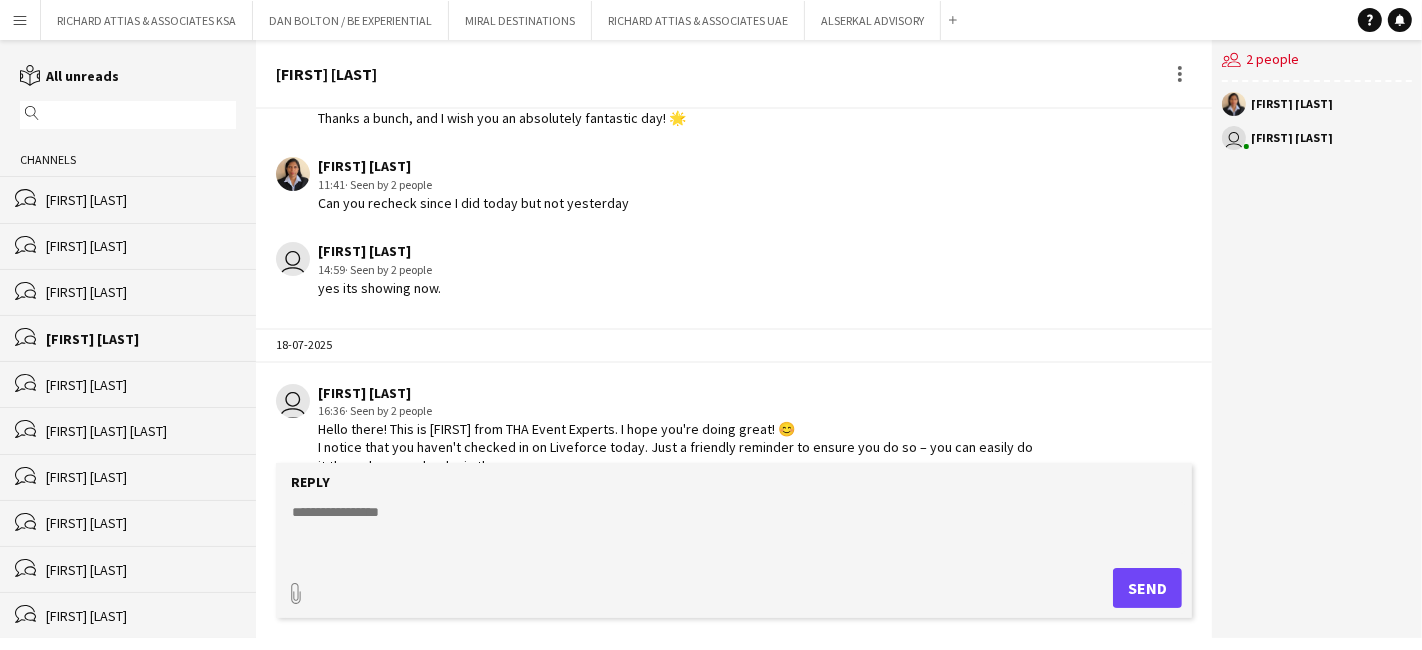 scroll, scrollTop: 1127, scrollLeft: 0, axis: vertical 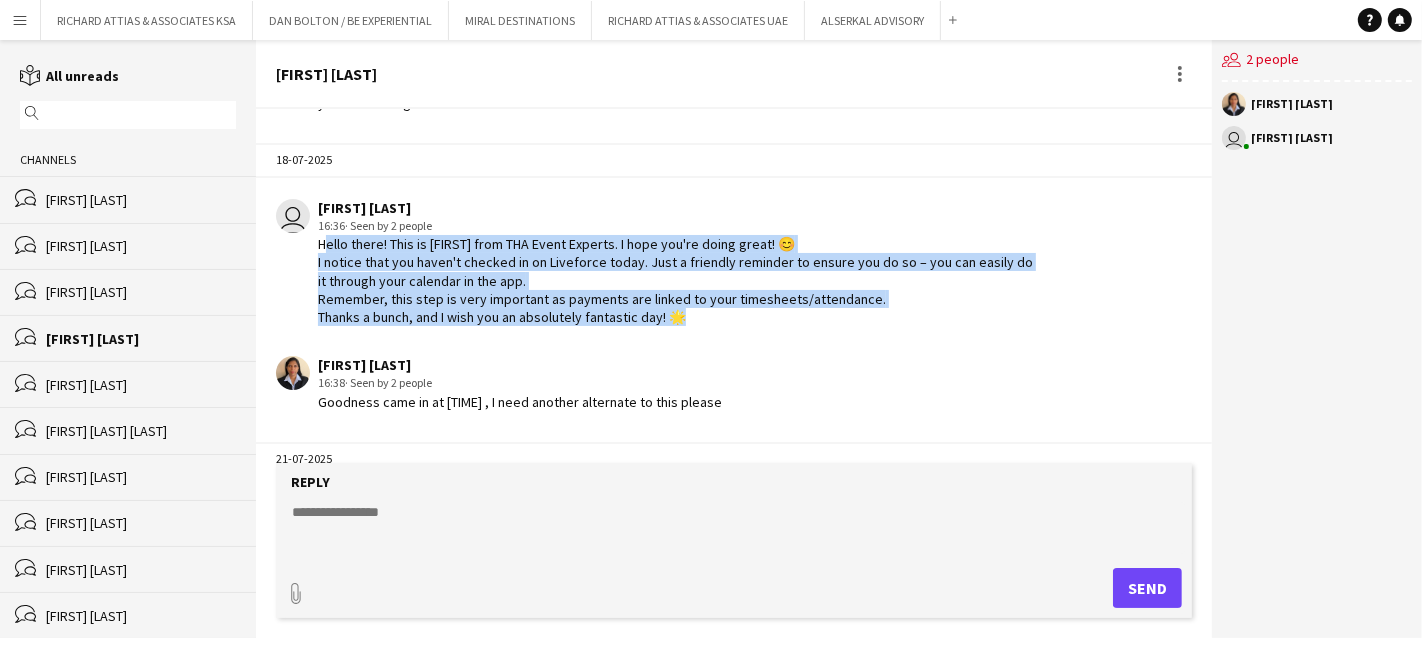 drag, startPoint x: 319, startPoint y: 237, endPoint x: 743, endPoint y: 320, distance: 432.04745 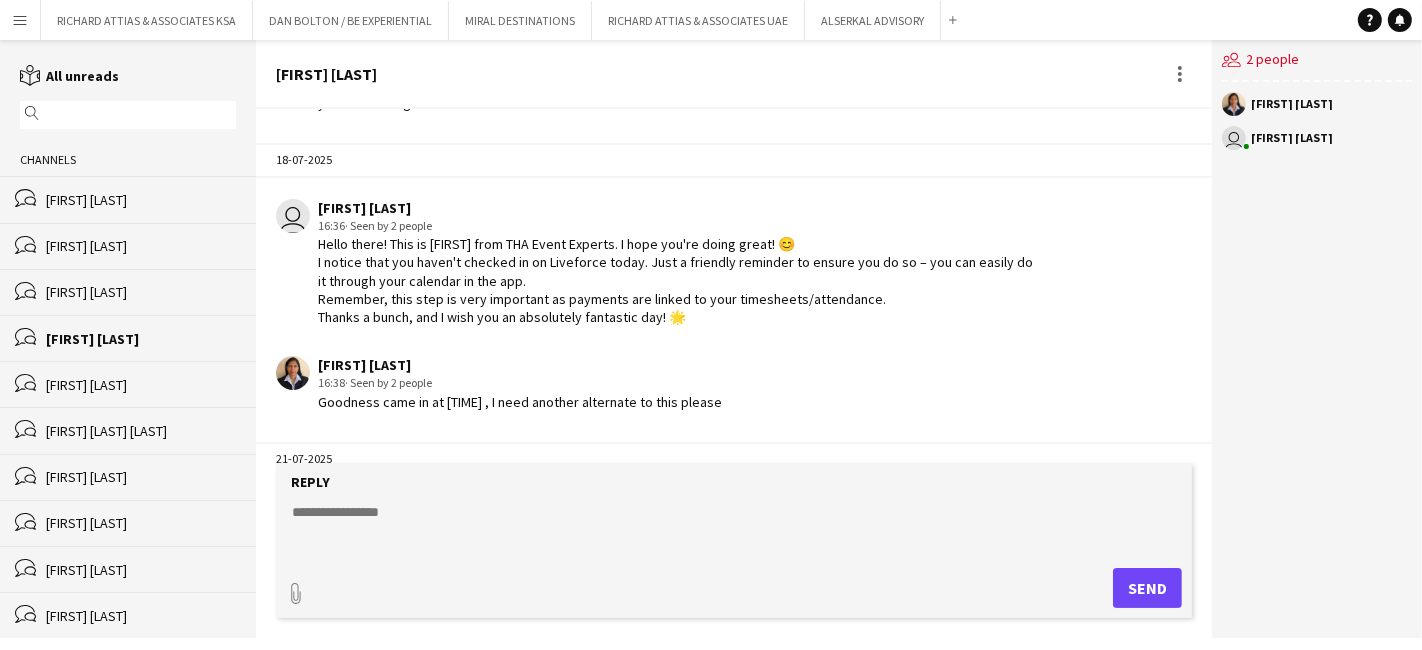 click on "[FIRST] [LAST]" 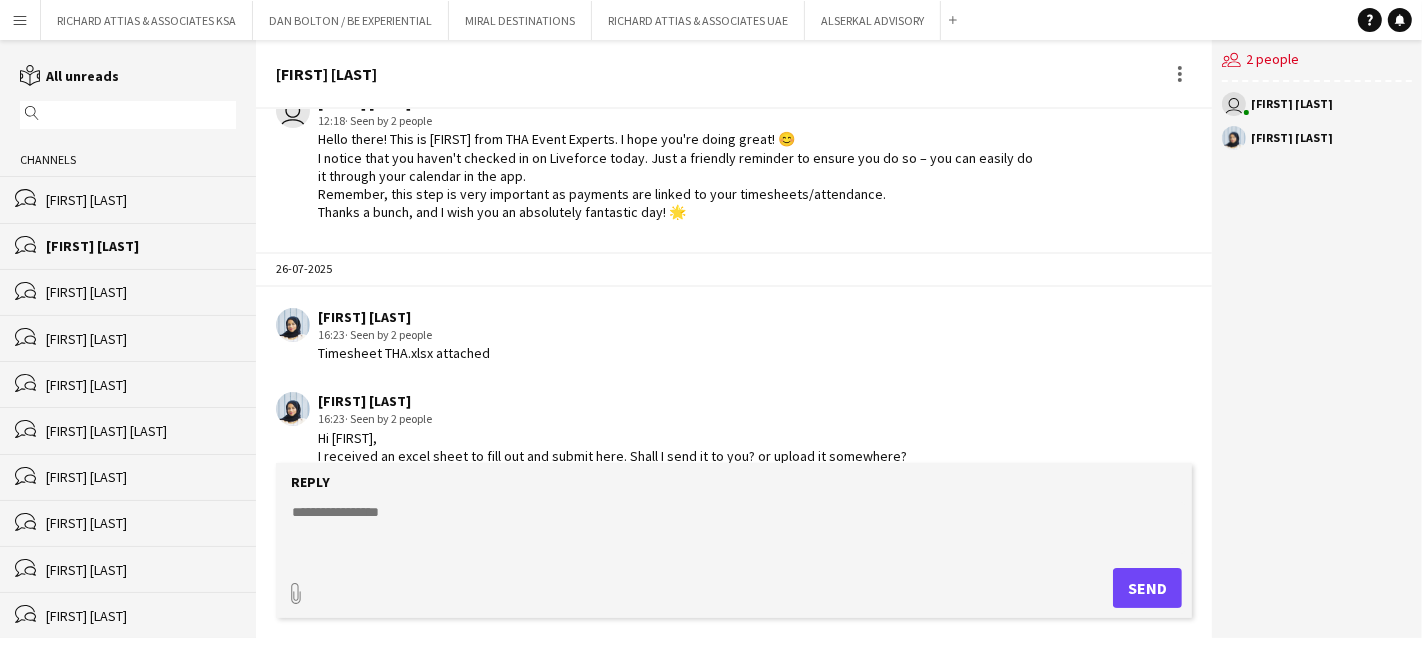 scroll, scrollTop: 426, scrollLeft: 0, axis: vertical 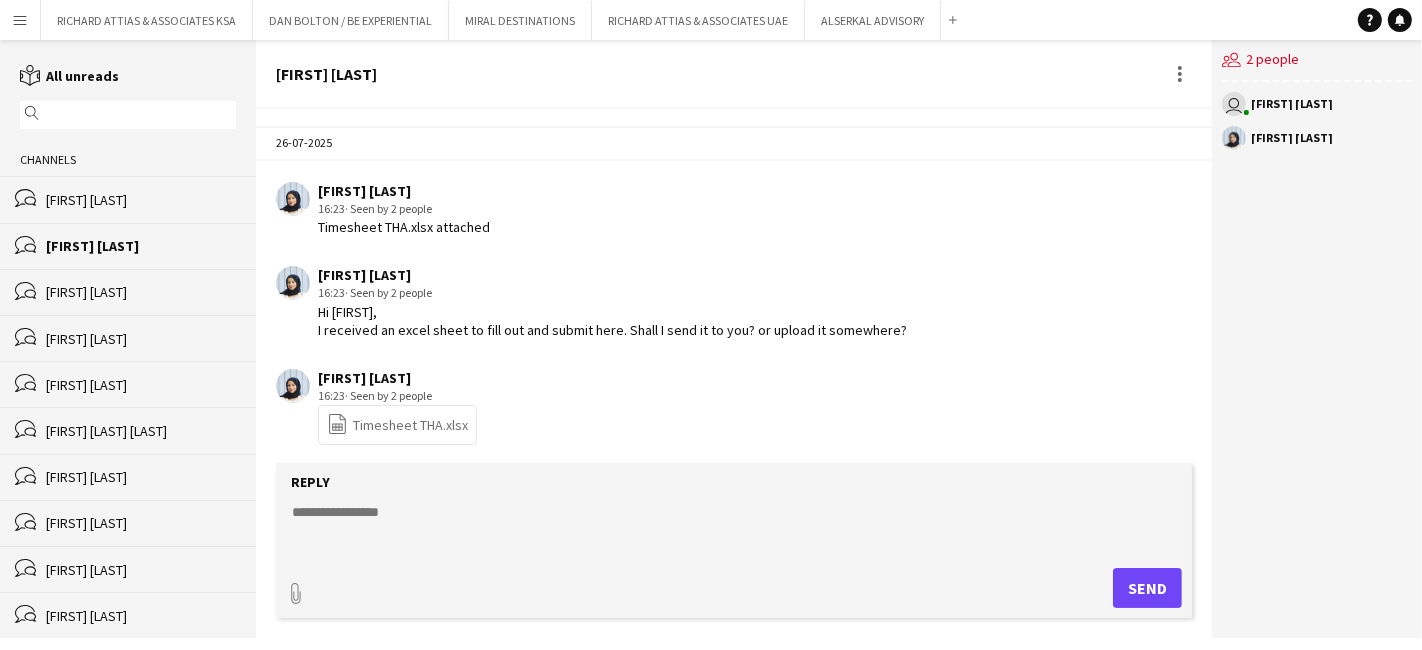 click 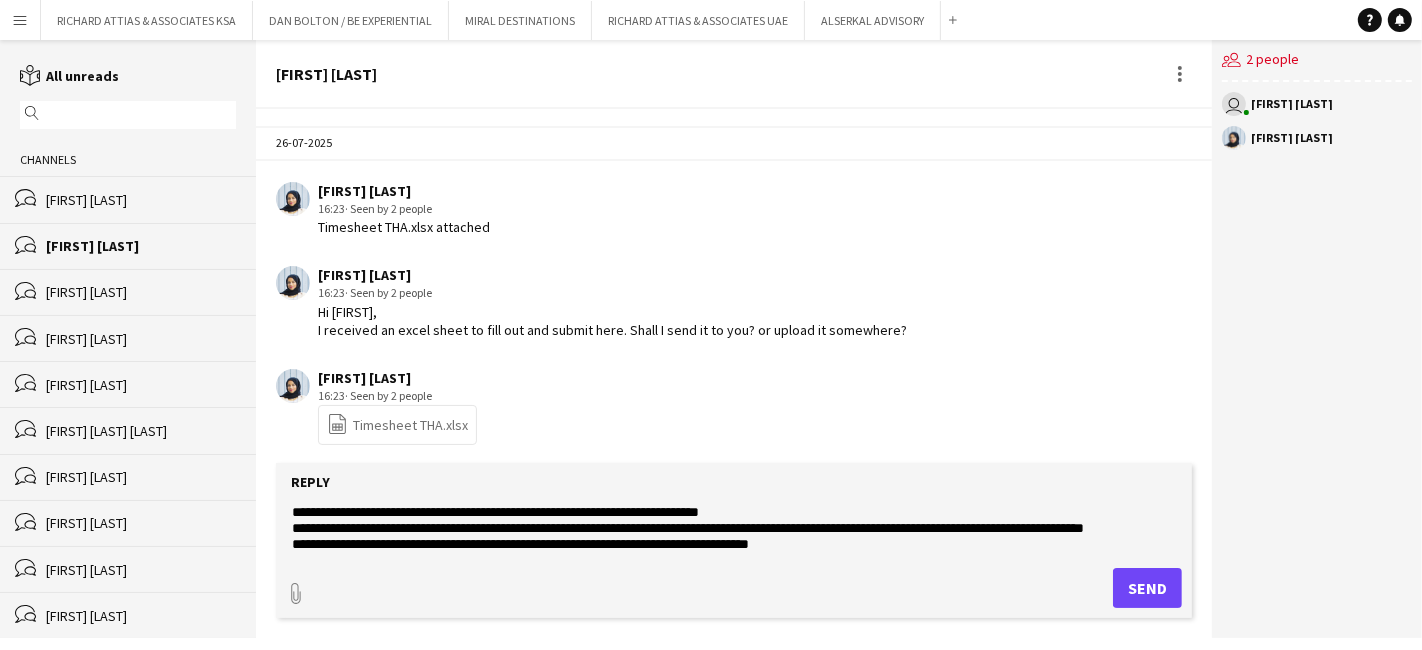 scroll, scrollTop: 31, scrollLeft: 0, axis: vertical 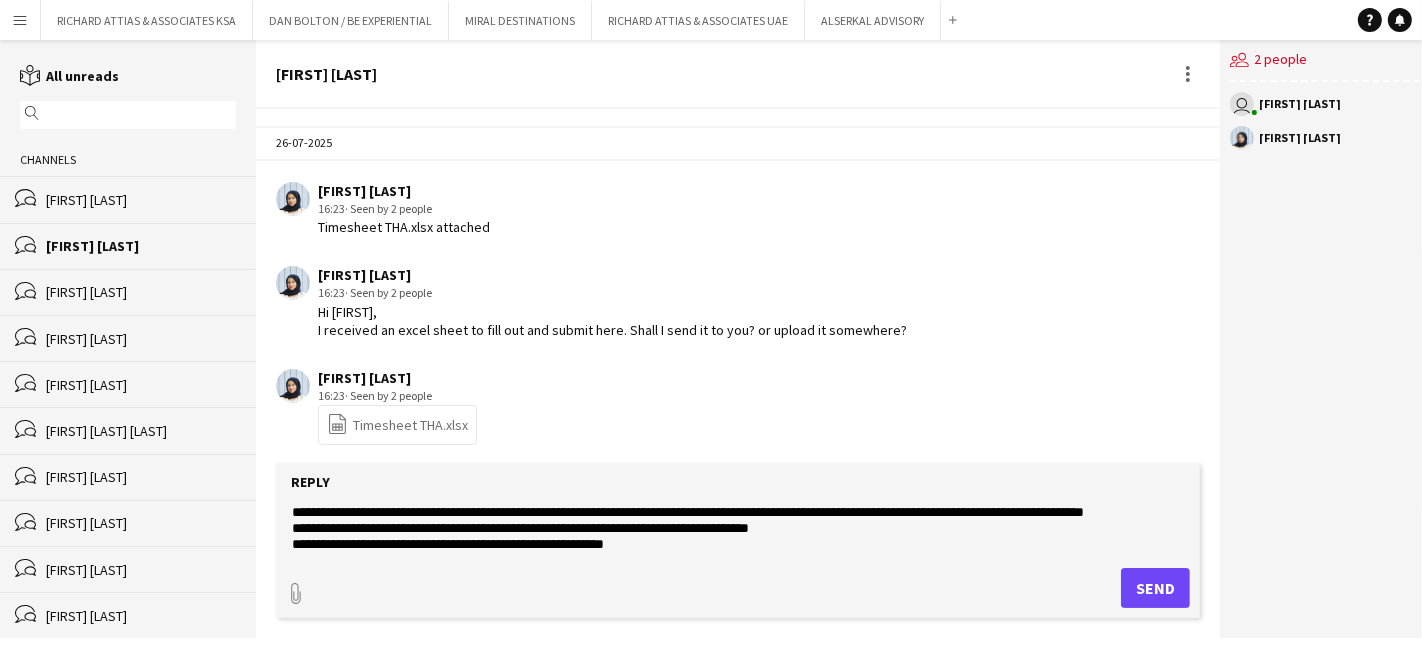 type on "**********" 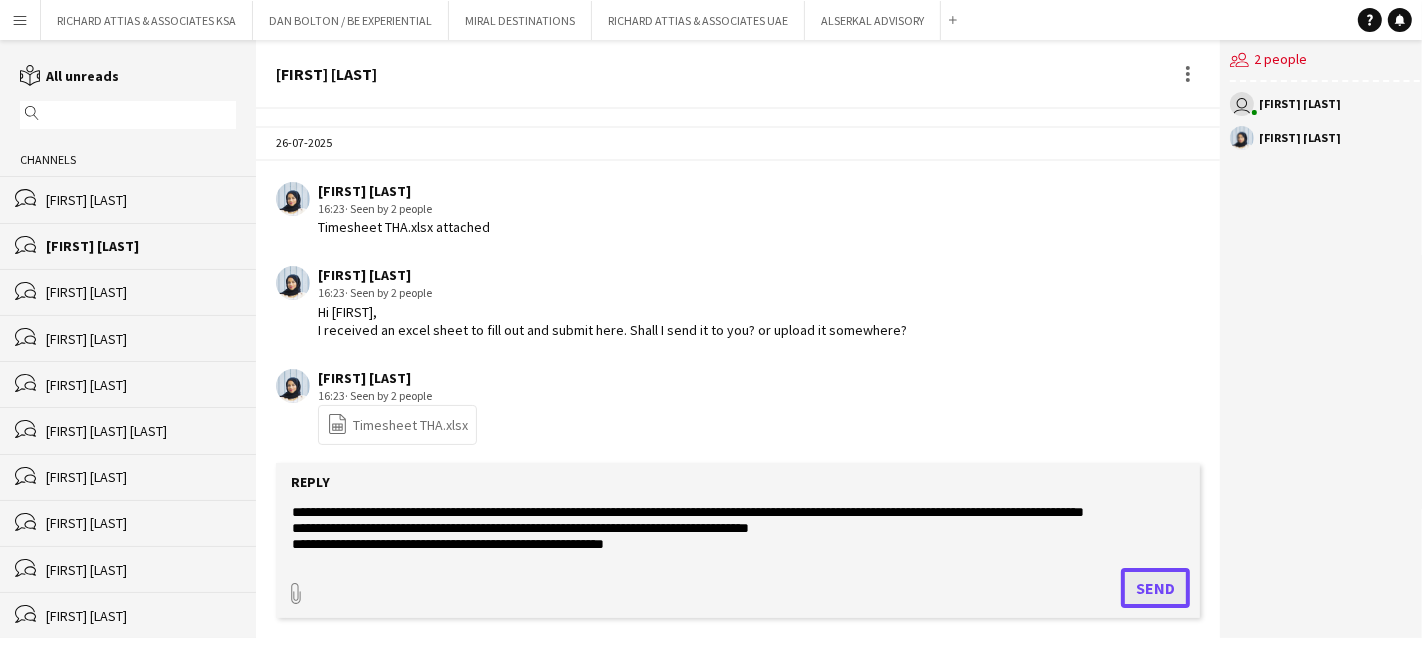 click on "Send" 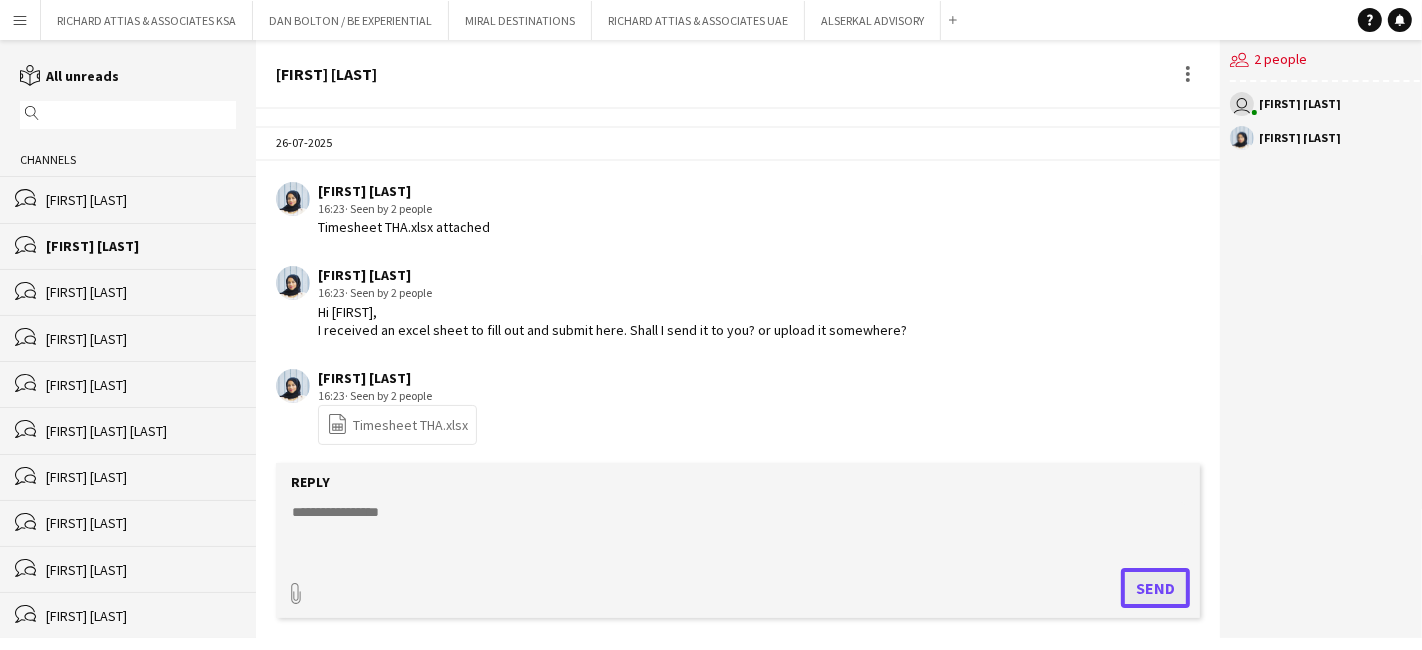 scroll, scrollTop: 0, scrollLeft: 0, axis: both 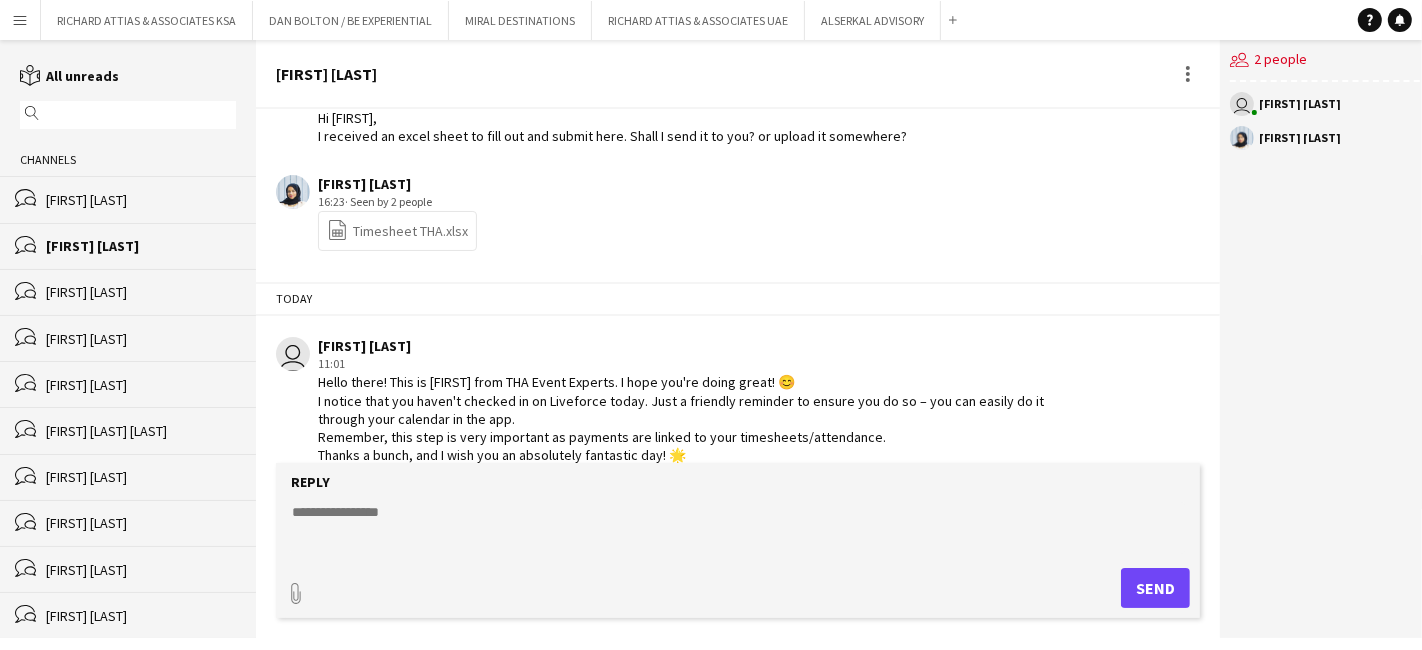 click on "file-spreadsheet
Timesheet THA.xlsx" 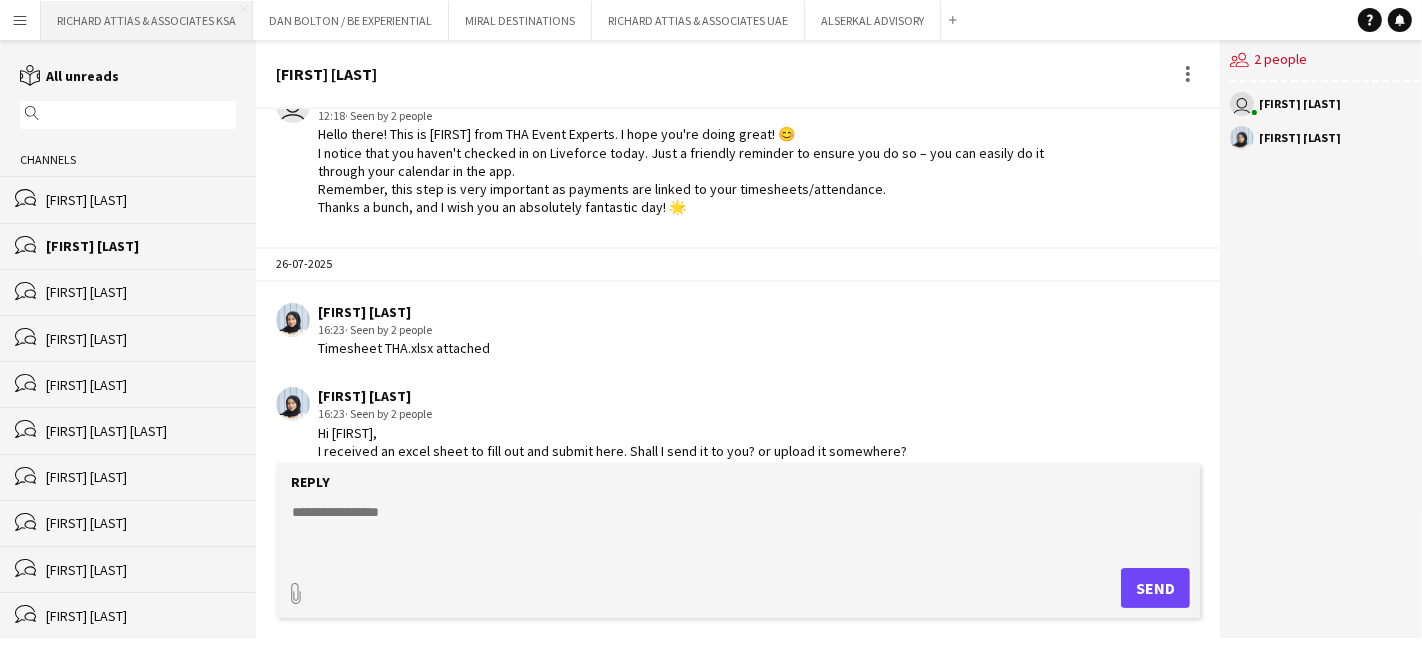 scroll, scrollTop: 895, scrollLeft: 0, axis: vertical 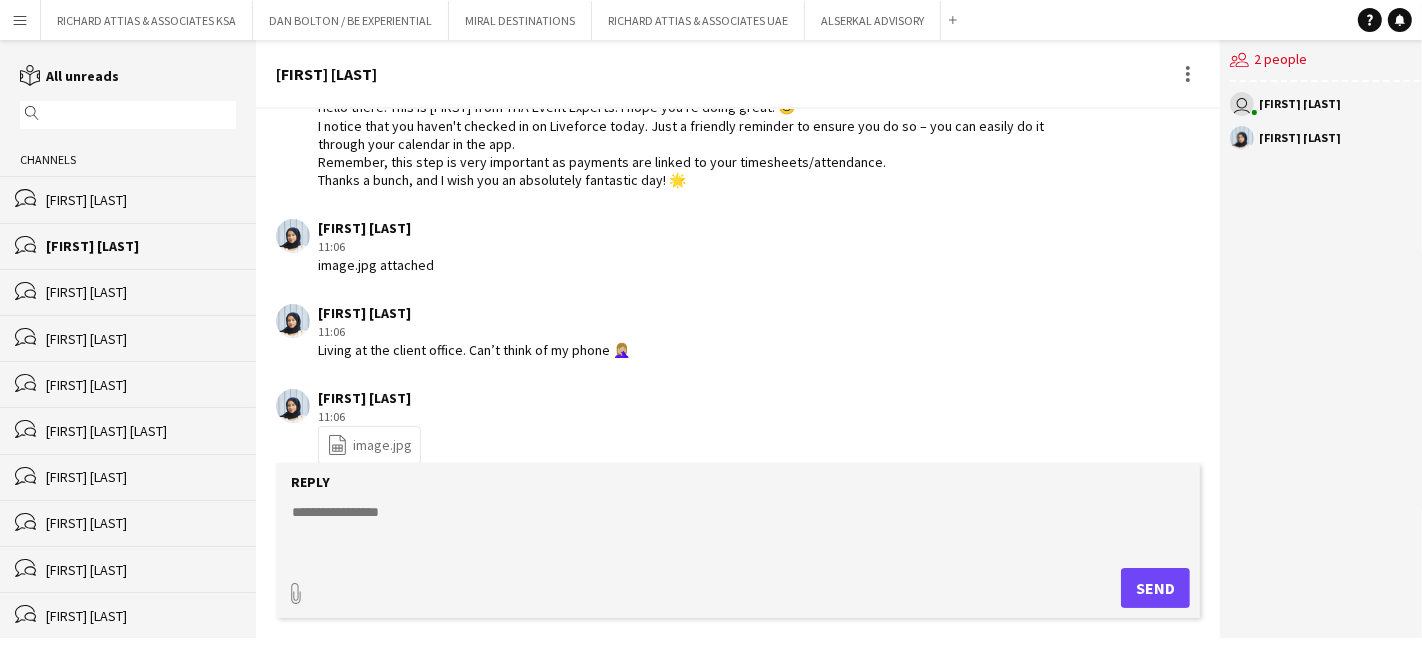 click on "Menu" at bounding box center [20, 20] 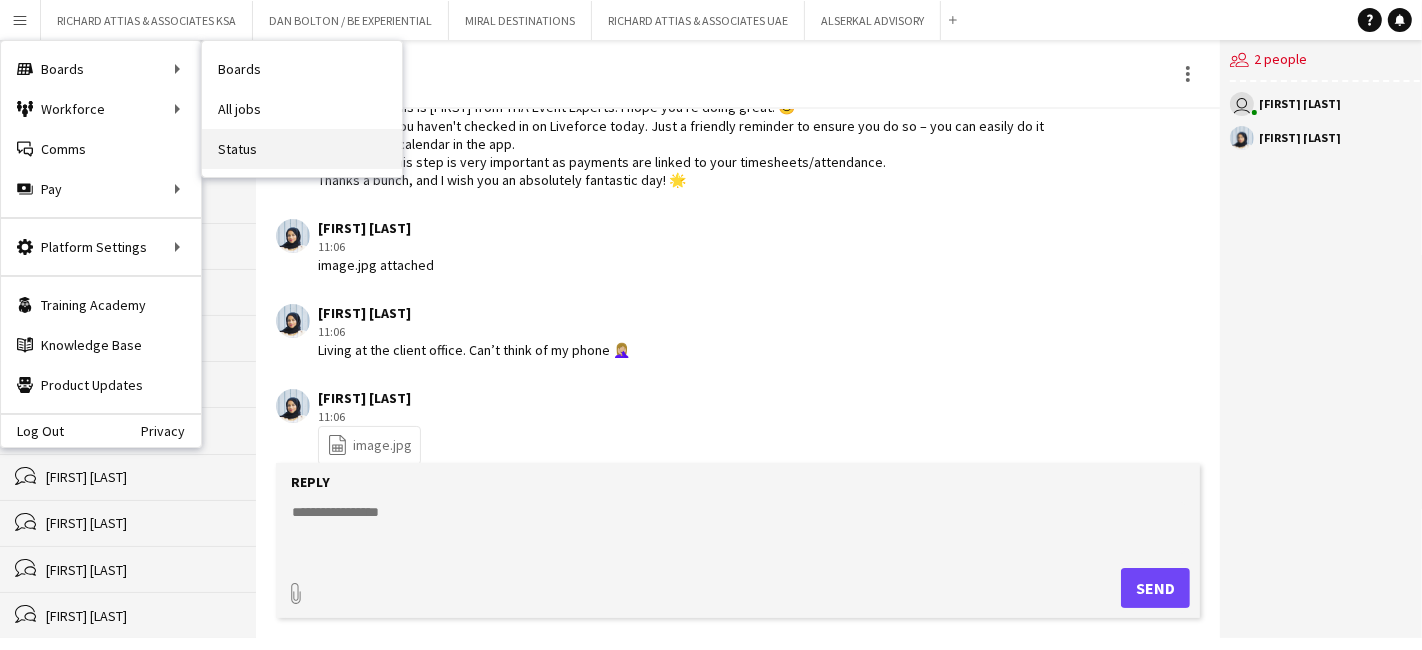 click on "Status" at bounding box center [302, 149] 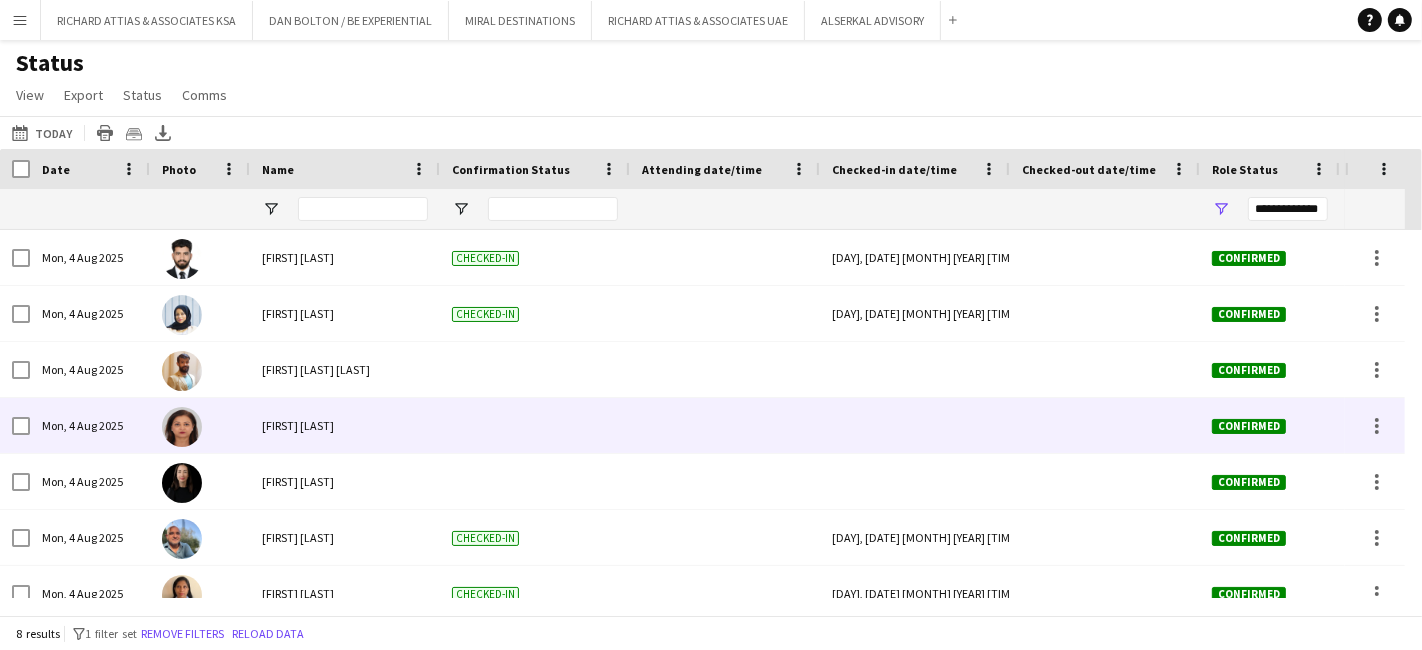 scroll, scrollTop: 79, scrollLeft: 0, axis: vertical 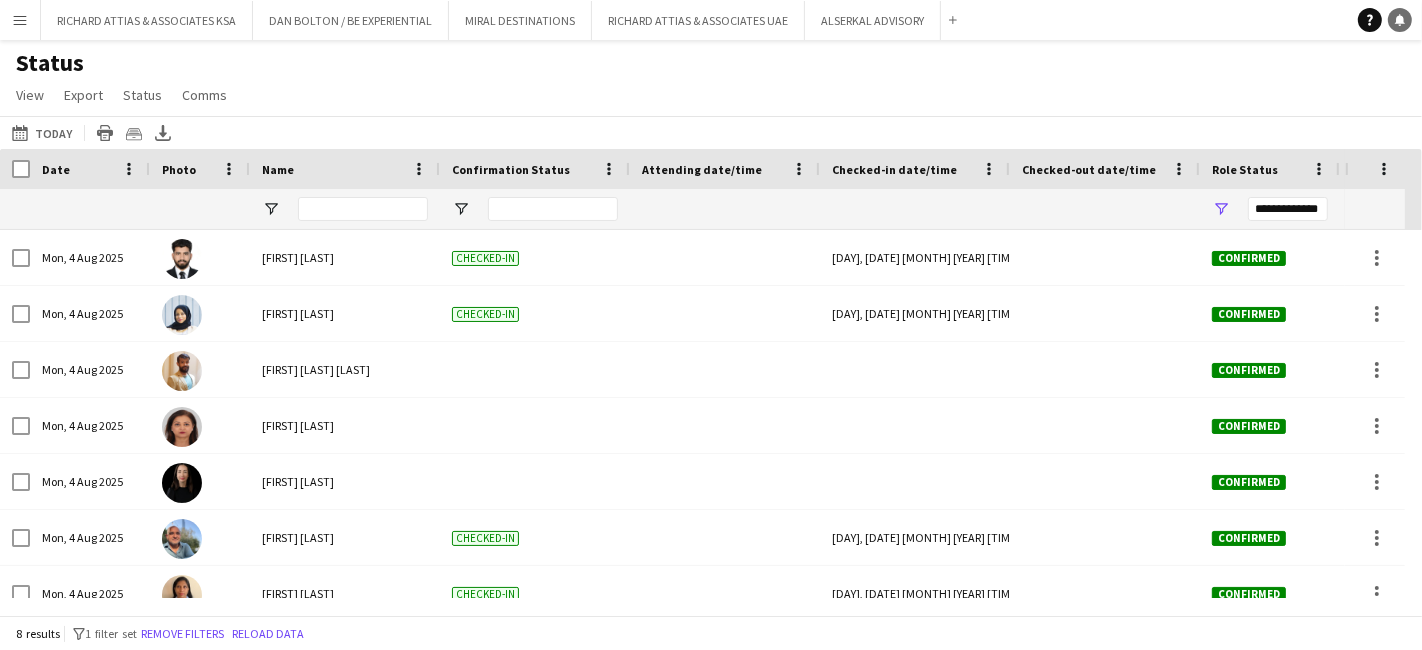 click on "Notifications" 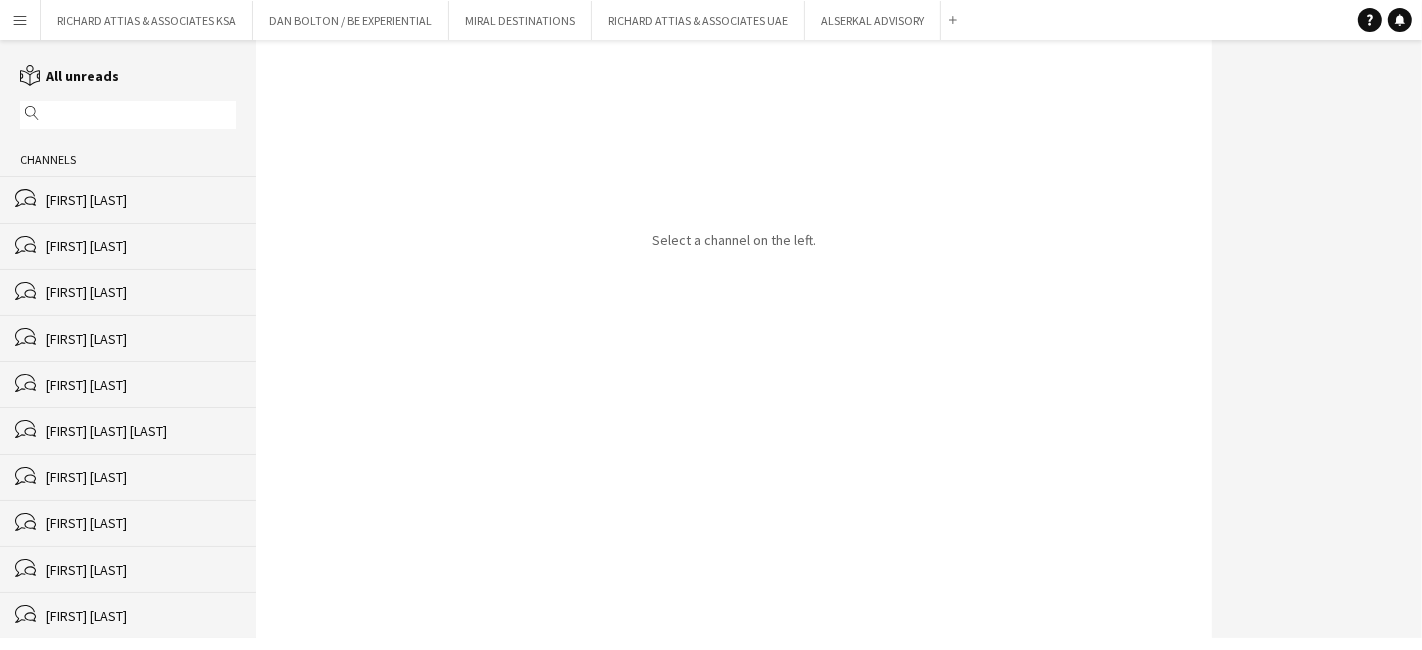 click on "[FIRST] [LAST]" 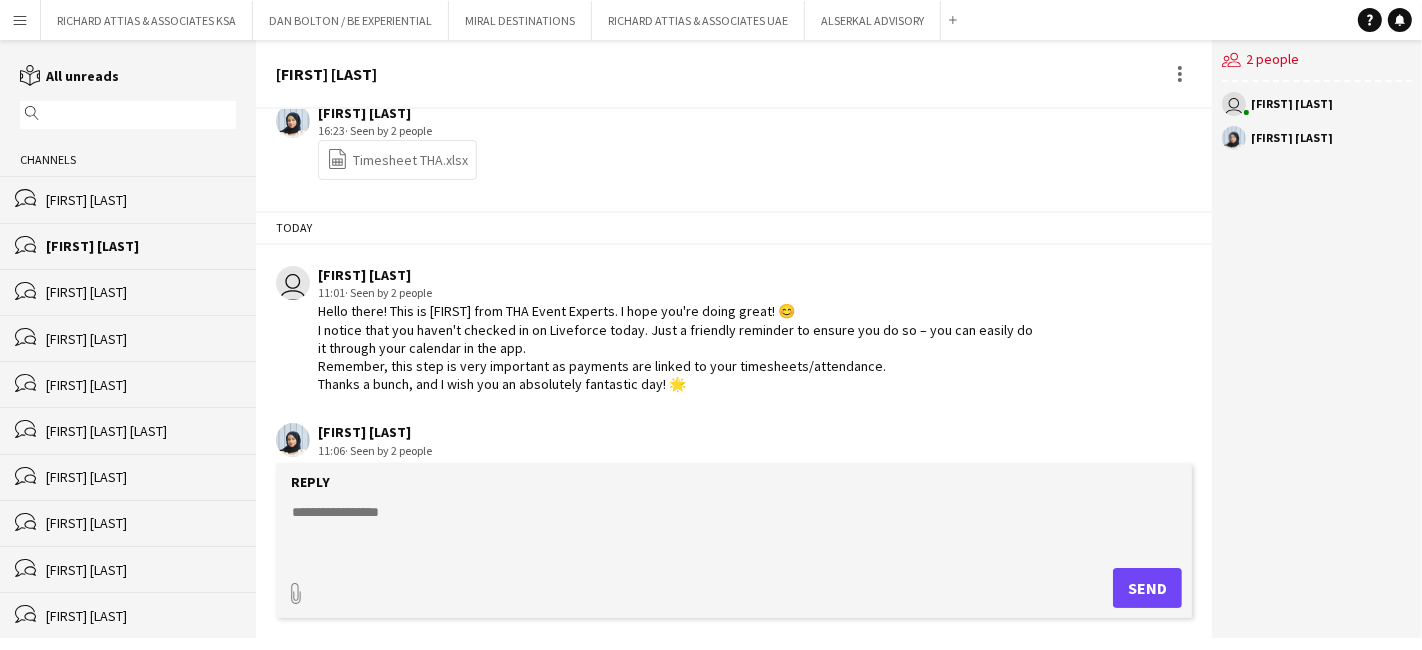 scroll, scrollTop: 914, scrollLeft: 0, axis: vertical 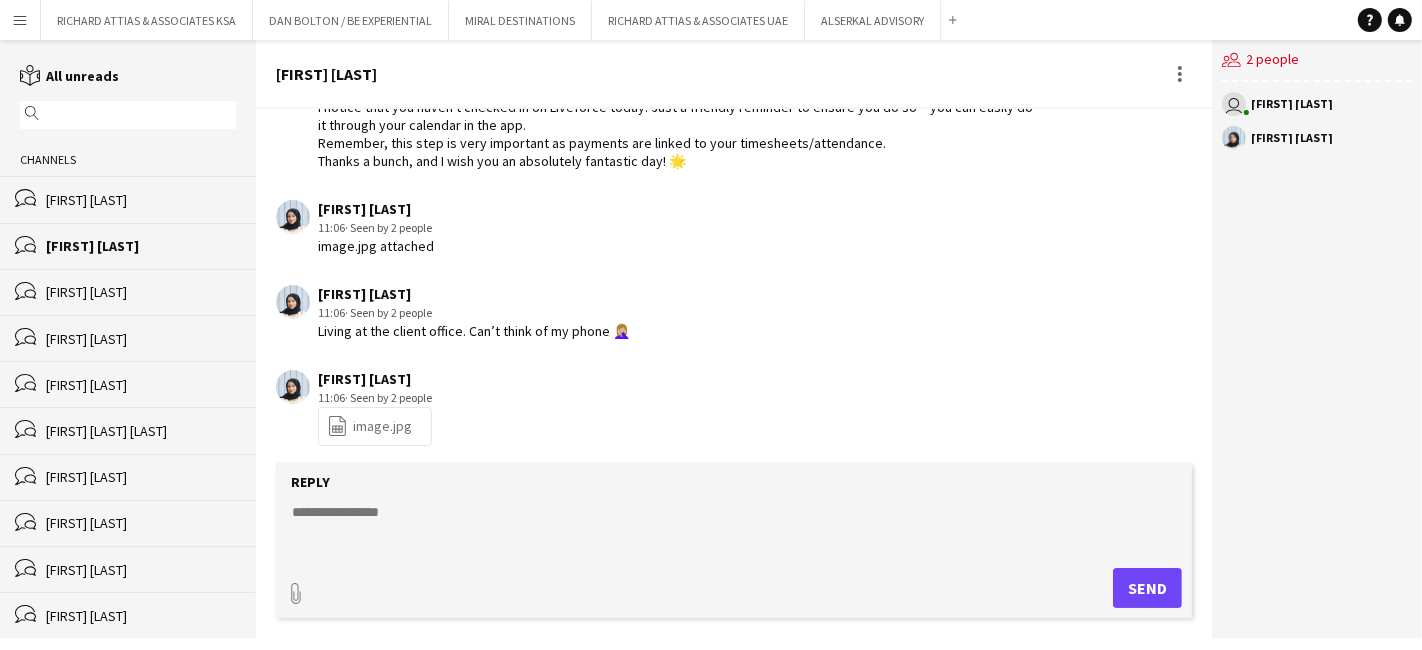 click 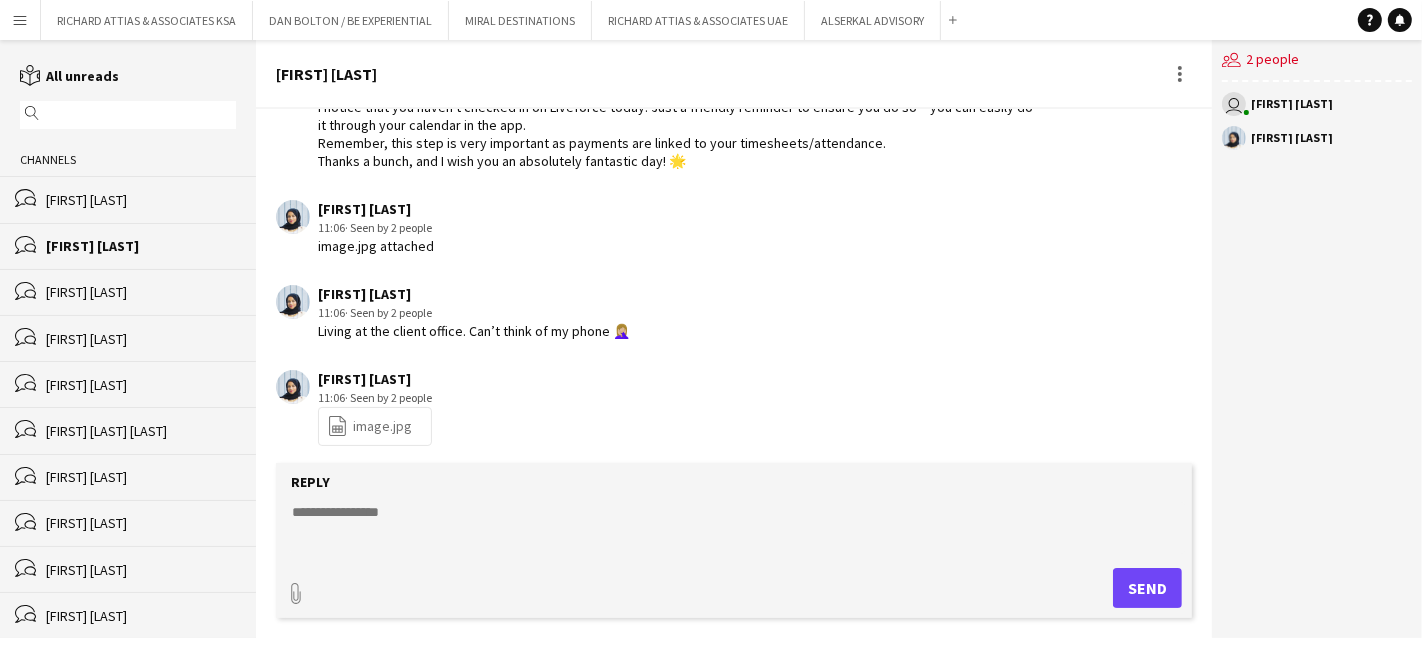 click 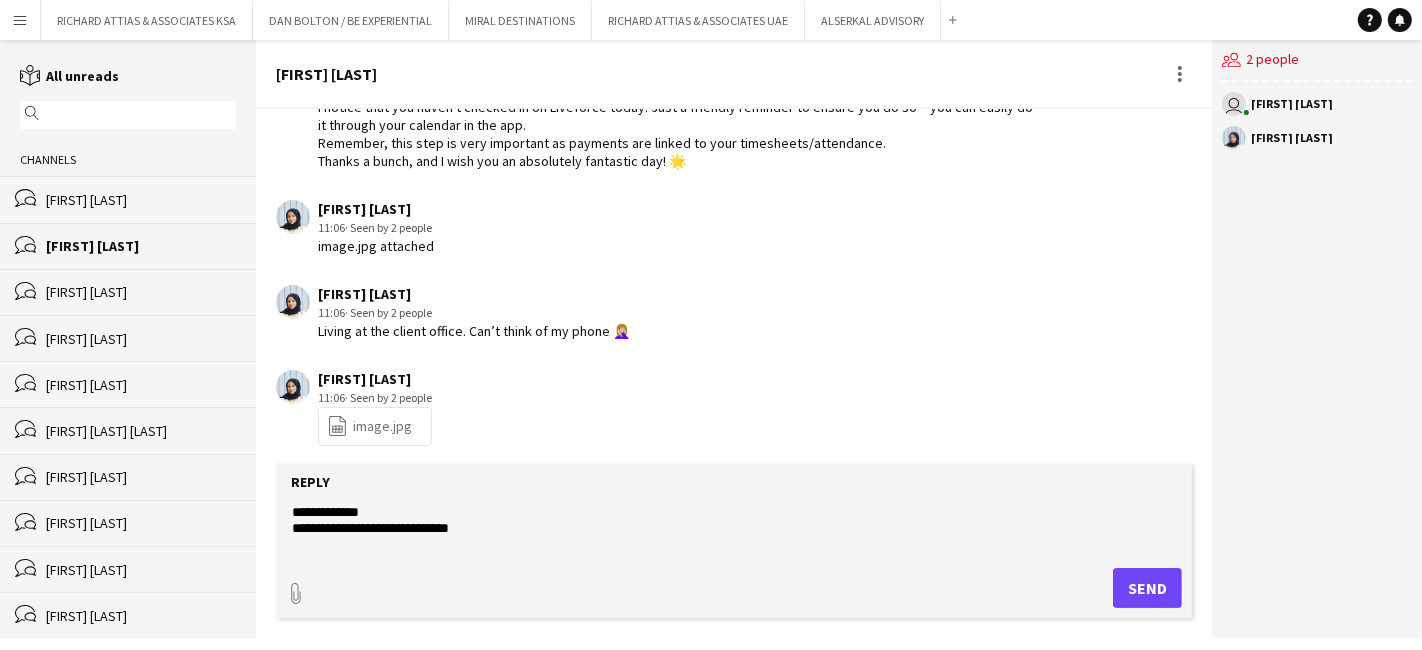 type on "**********" 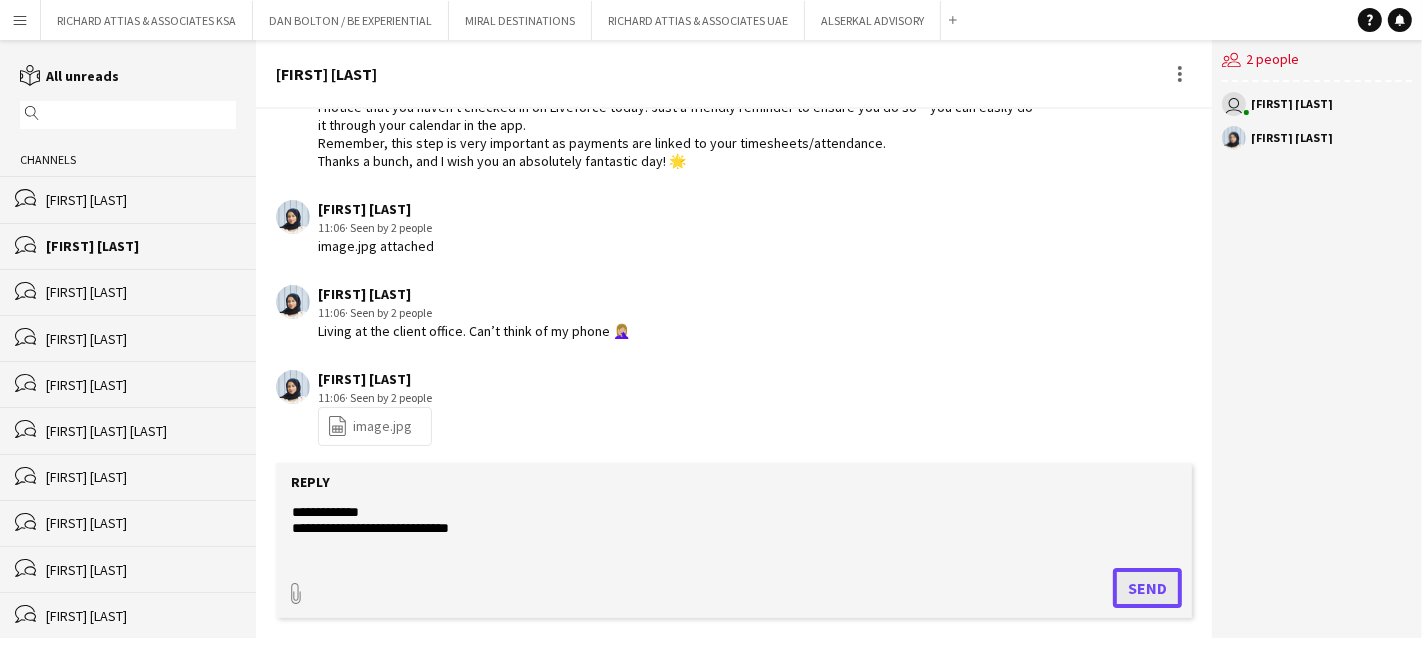 click on "Send" 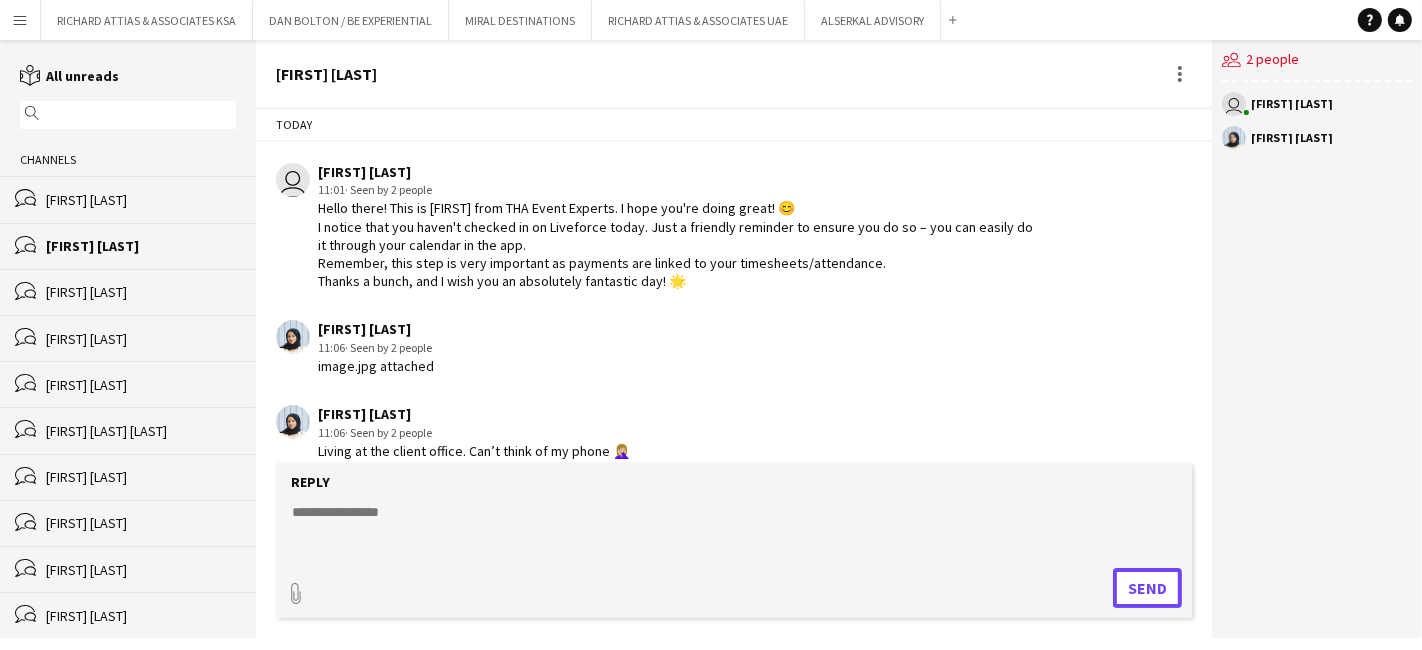 scroll, scrollTop: 1016, scrollLeft: 0, axis: vertical 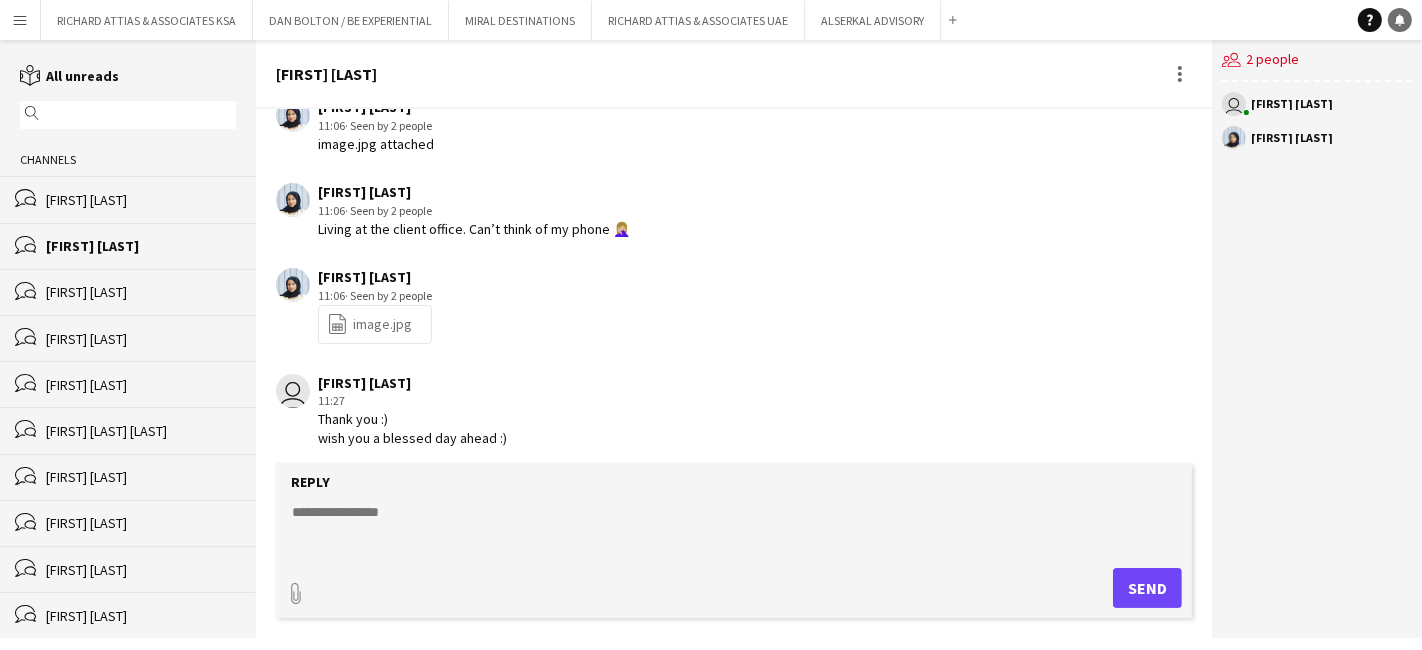 click on "Notifications" 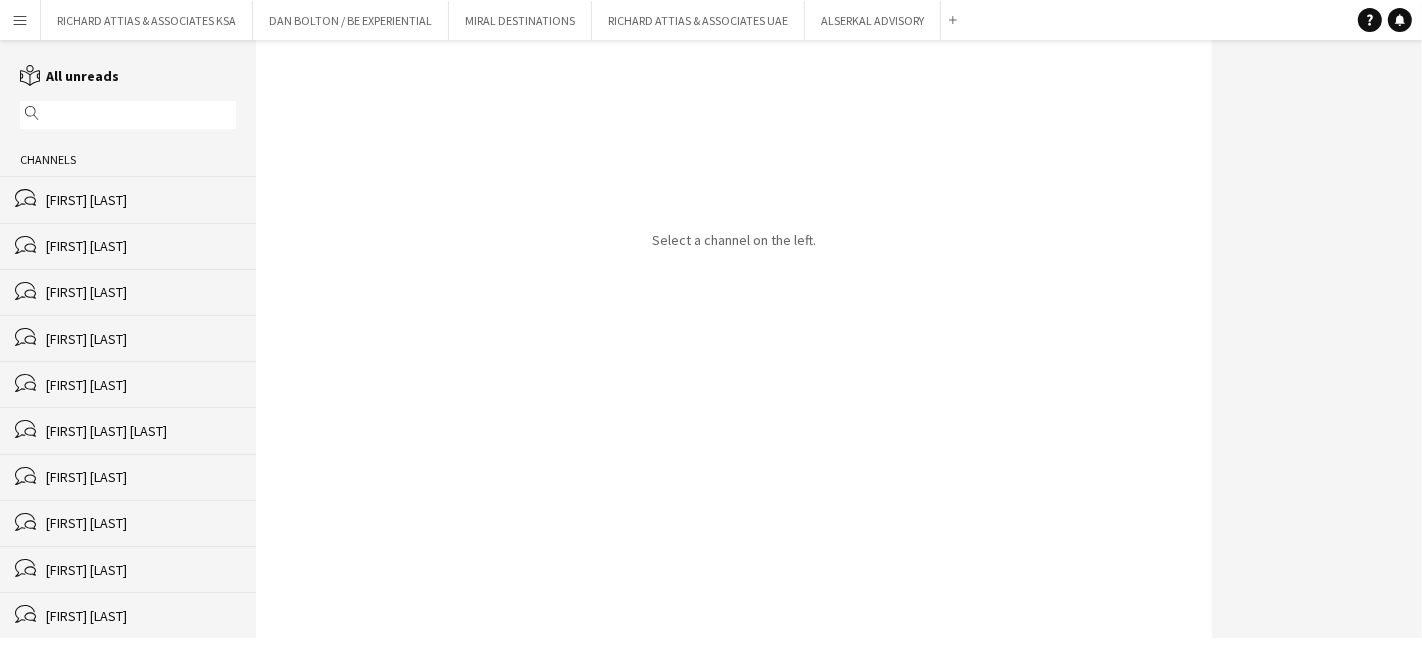 click on "[FIRST] [LAST]" 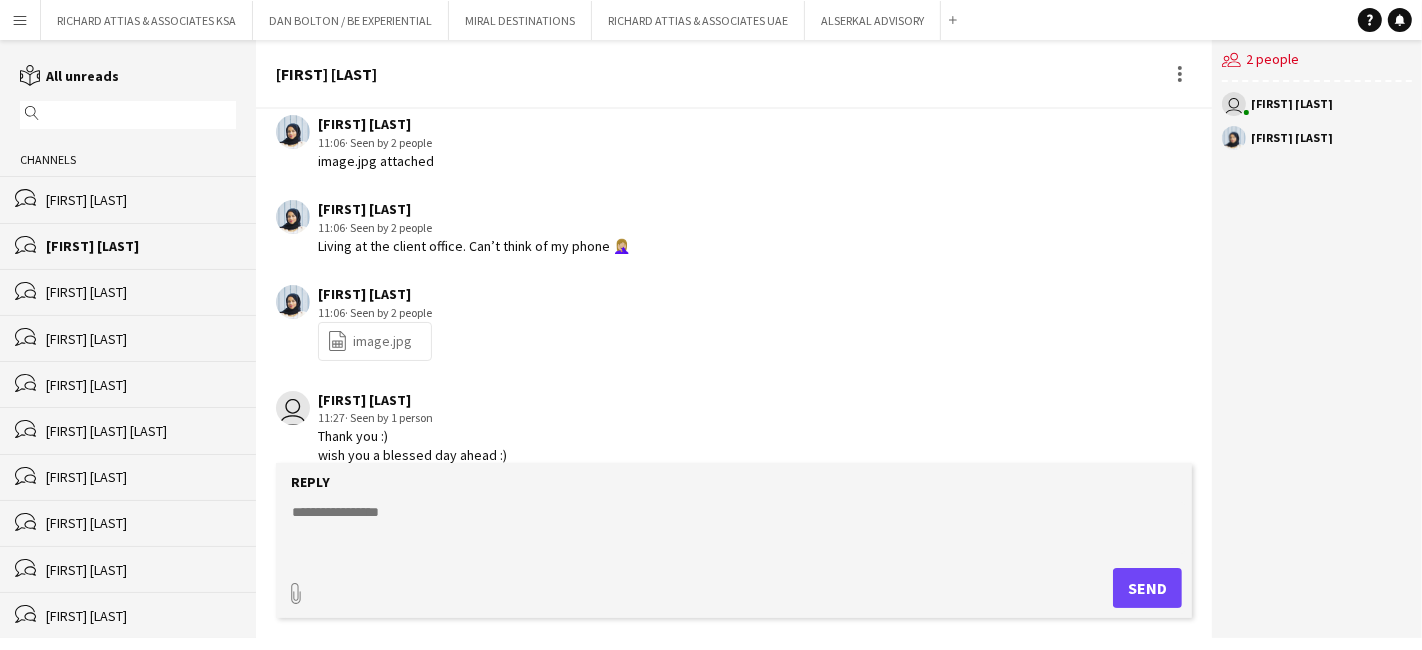 scroll, scrollTop: 1016, scrollLeft: 0, axis: vertical 